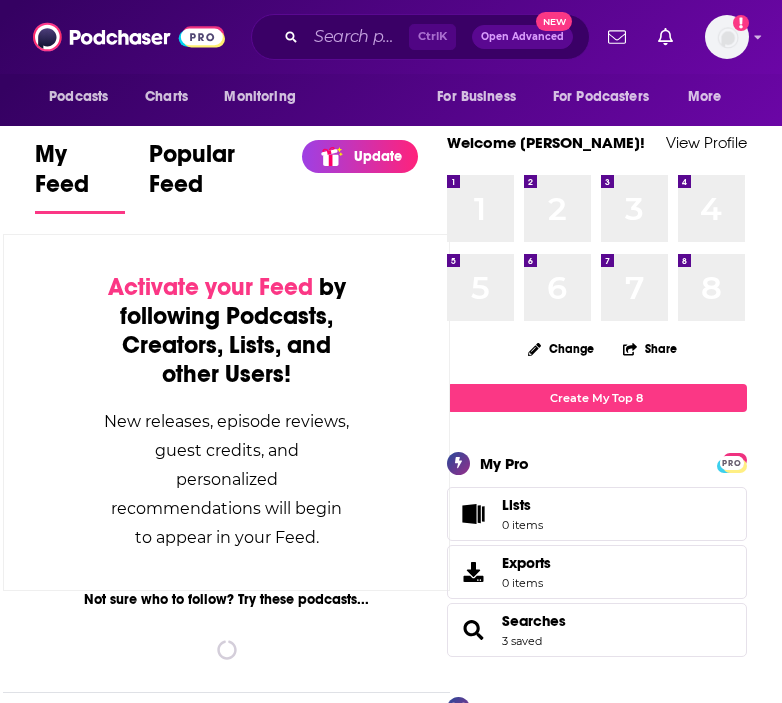 scroll, scrollTop: 0, scrollLeft: 0, axis: both 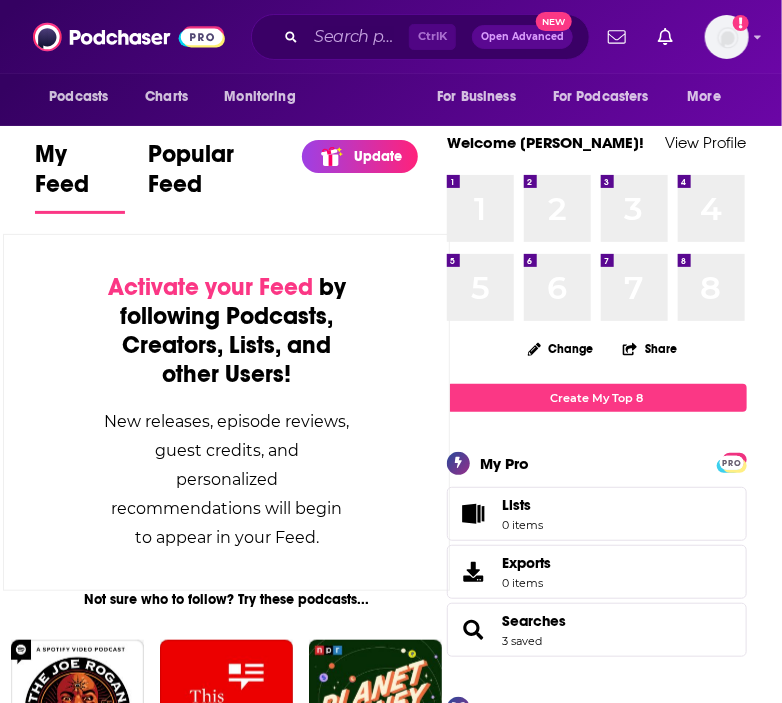 click on "Activate your Feed   by following Podcasts, Creators, Lists, and other Users! New releases, episode reviews, guest credits, and personalized recommendations will begin to appear in your Feed." at bounding box center [226, 412] 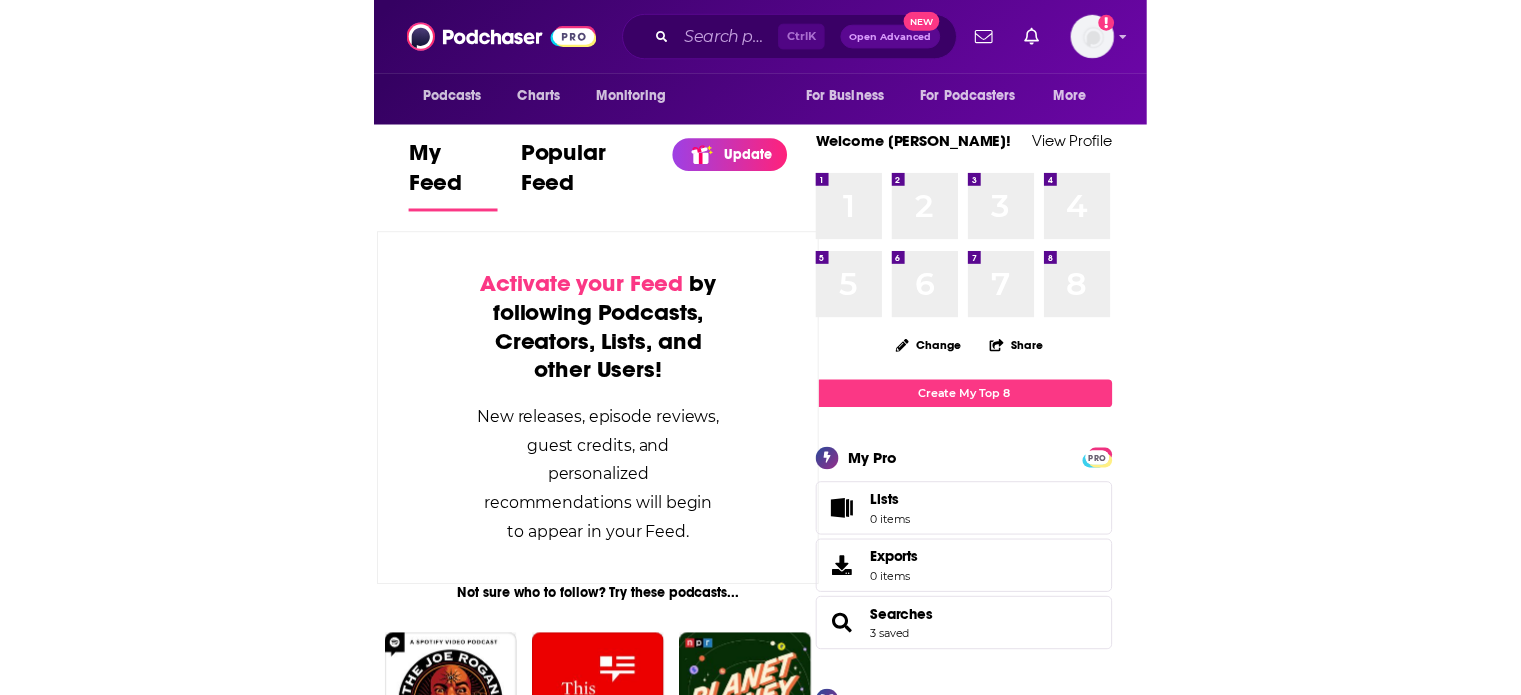 scroll, scrollTop: 0, scrollLeft: 0, axis: both 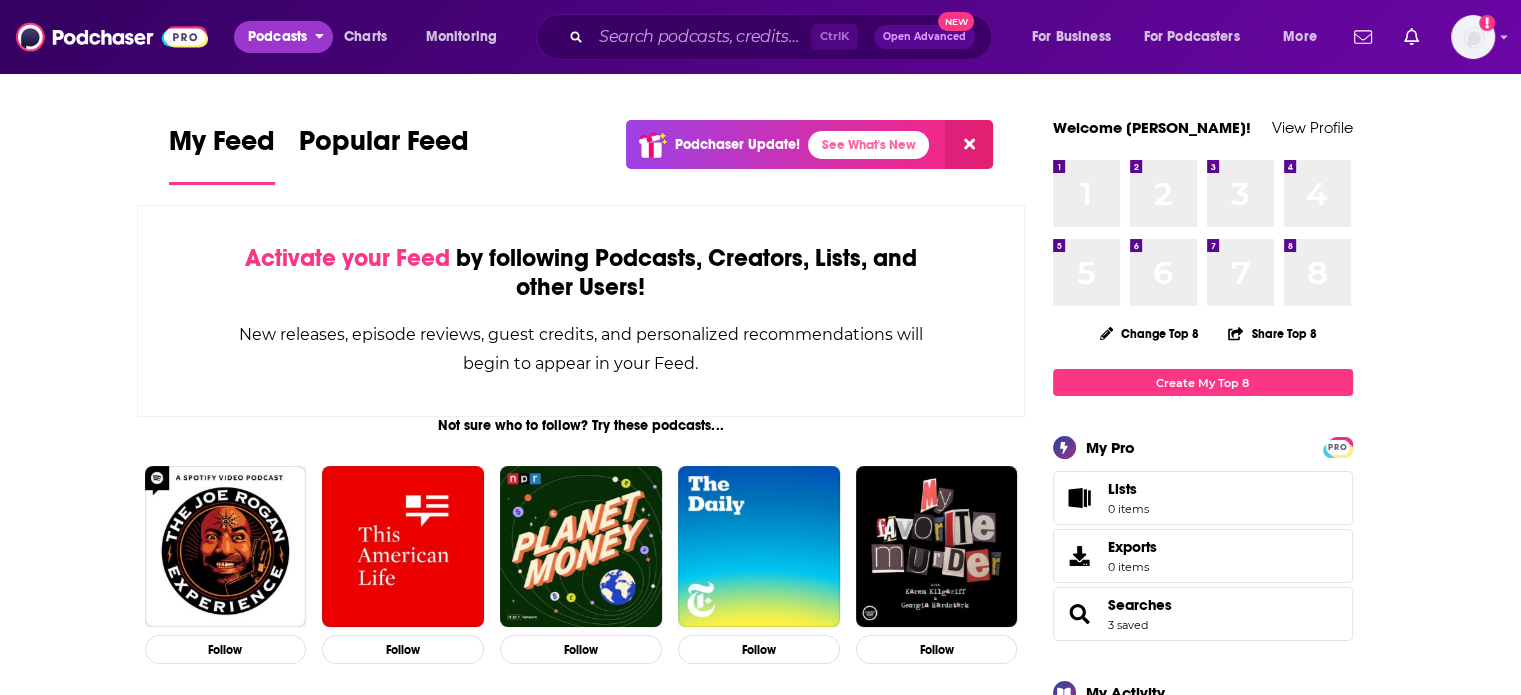click on "Podcasts" at bounding box center (277, 37) 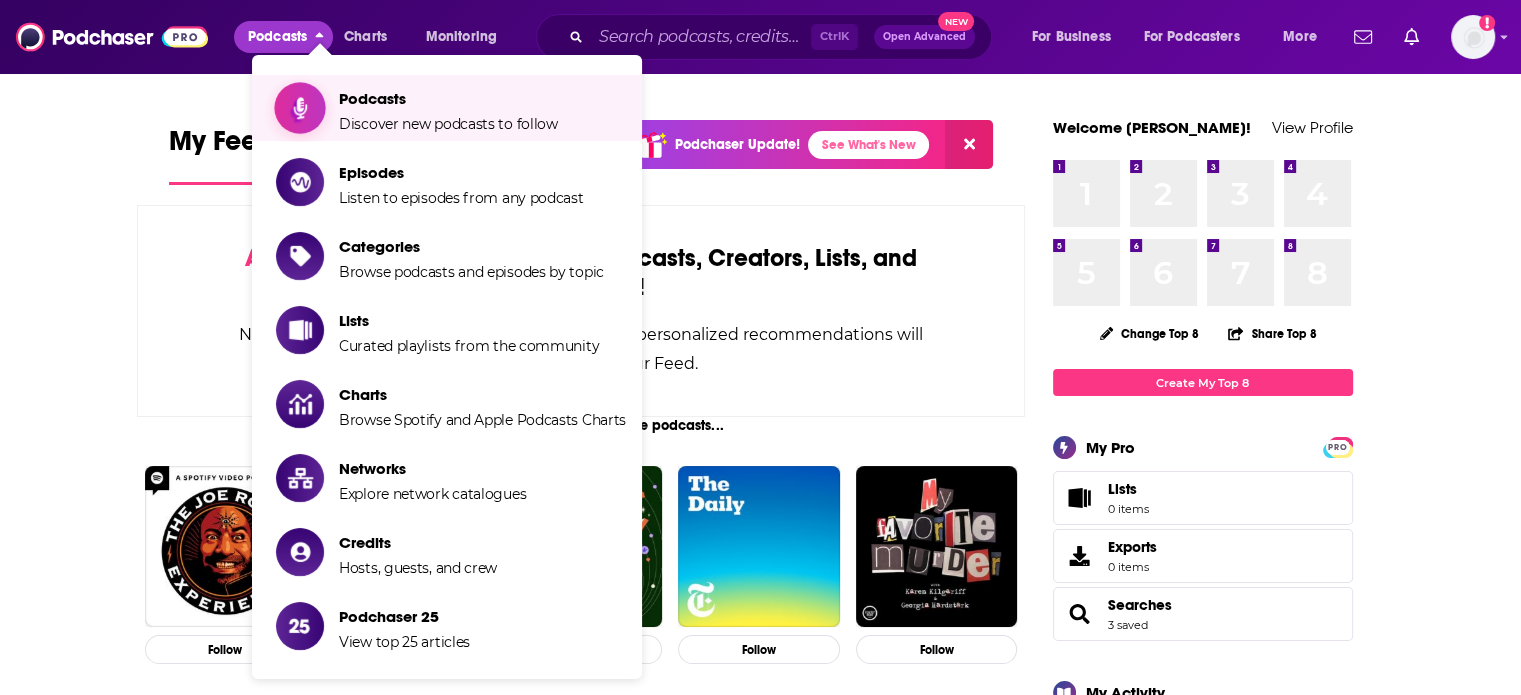 click on "Discover new podcasts to follow" at bounding box center [448, 124] 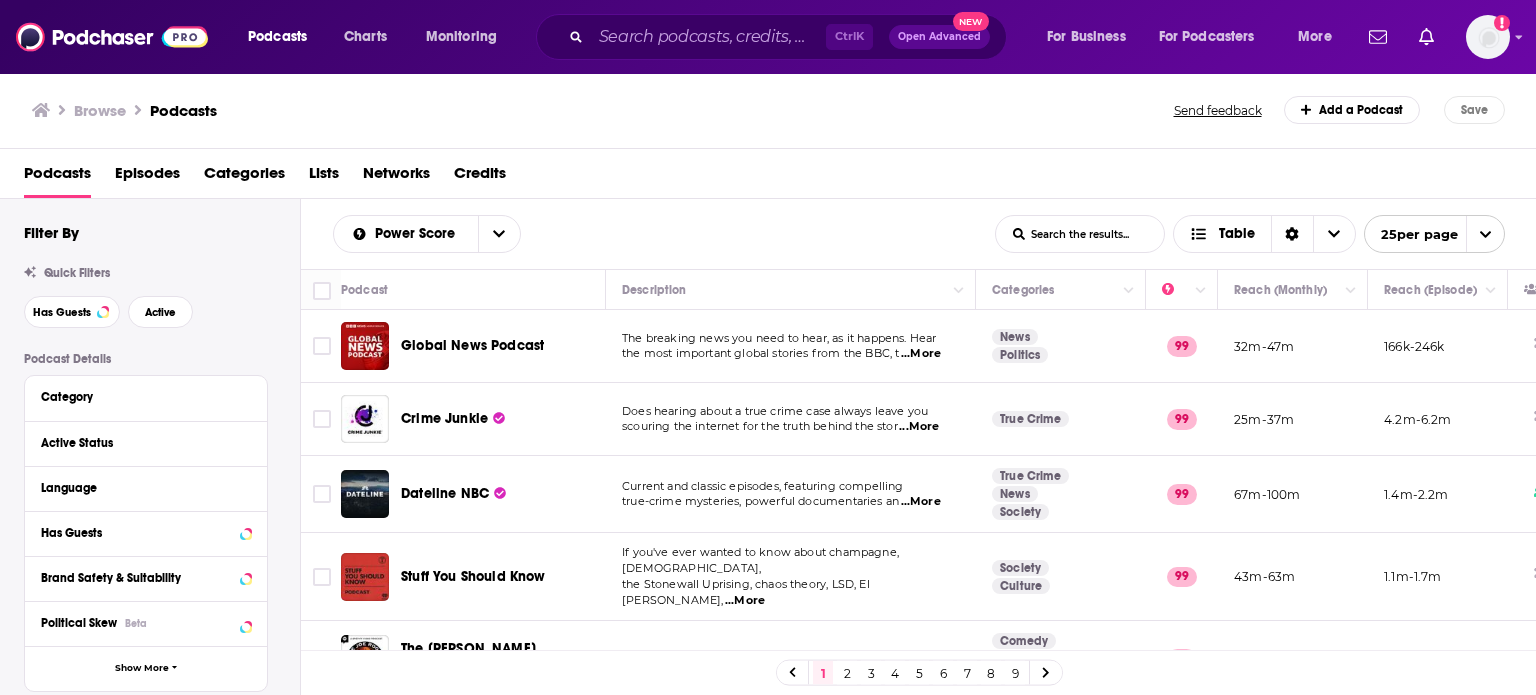 click on "Browse Podcasts Send feedback Add a Podcast Save" at bounding box center (768, 110) 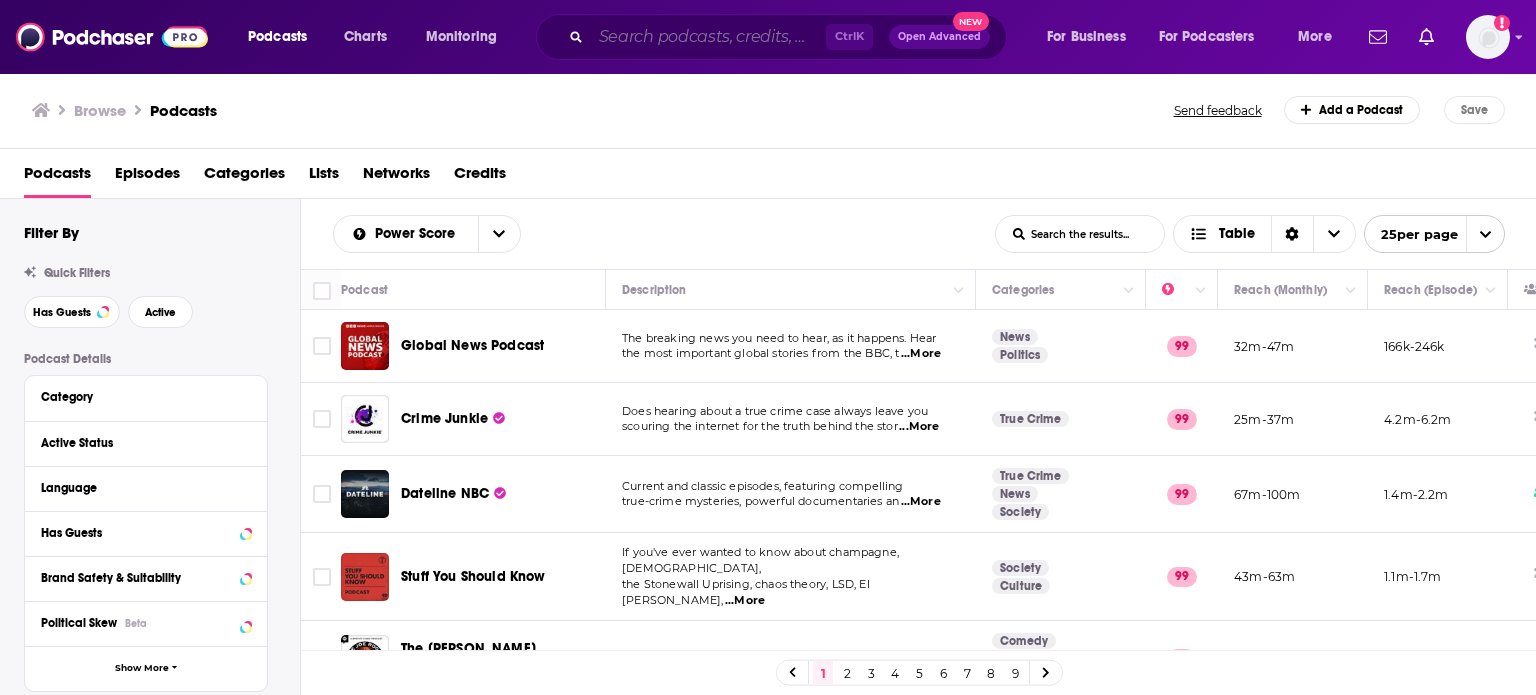 click at bounding box center [708, 37] 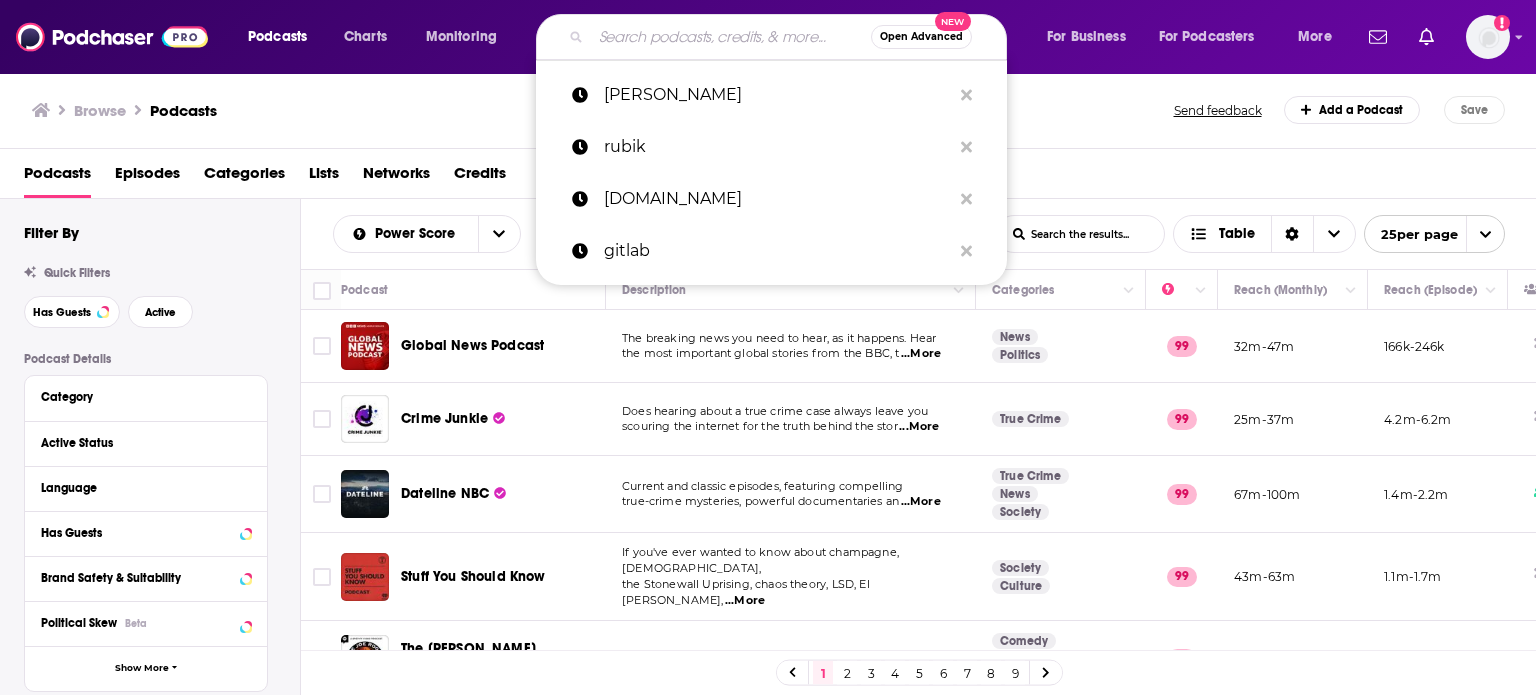 paste on "Rapid Response" 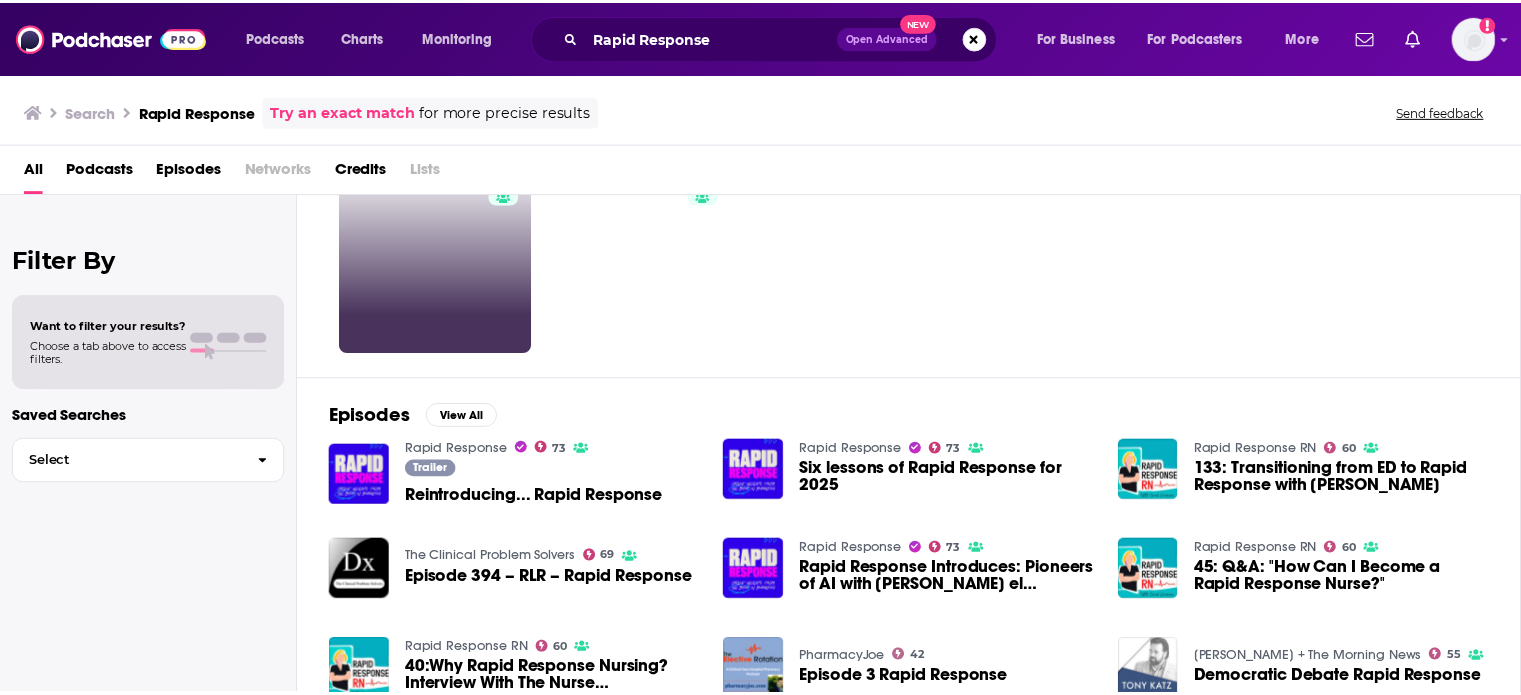scroll, scrollTop: 0, scrollLeft: 0, axis: both 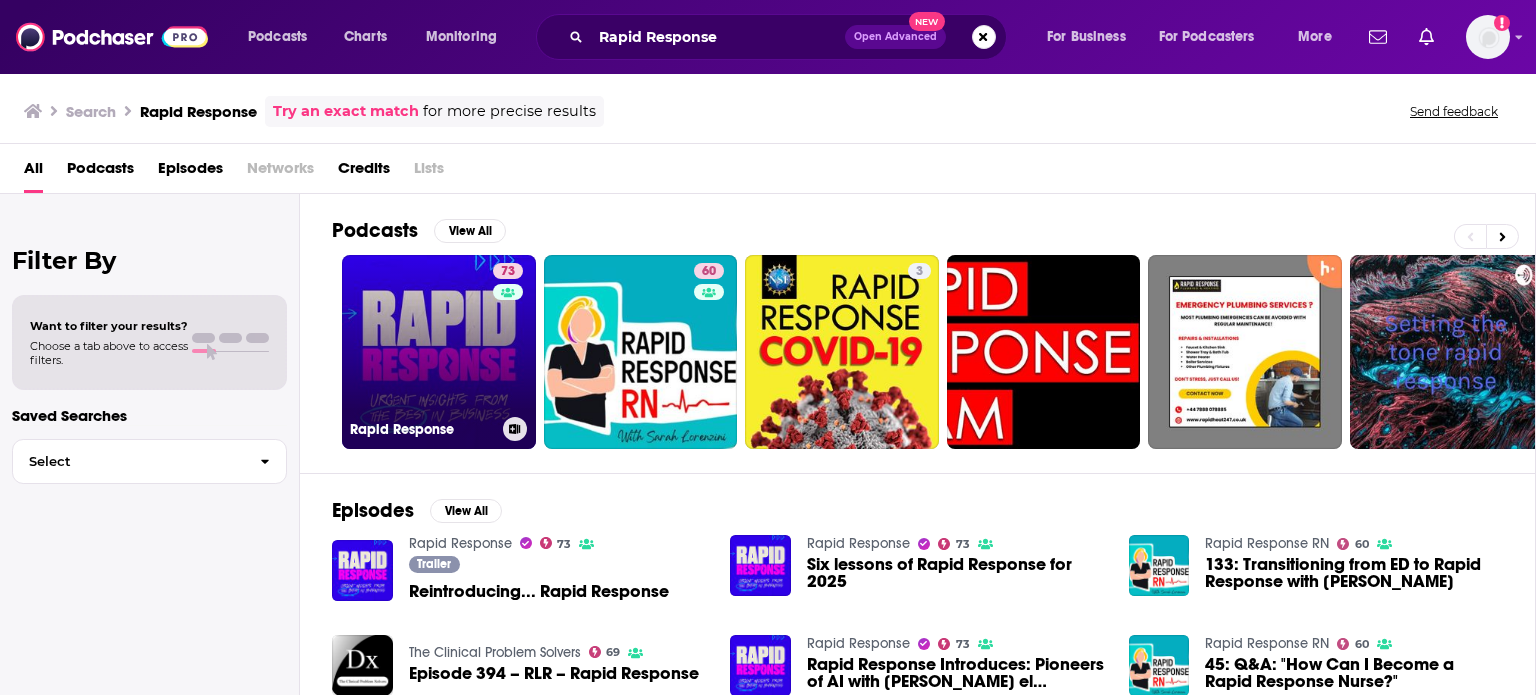 click on "73 Rapid Response" at bounding box center (439, 352) 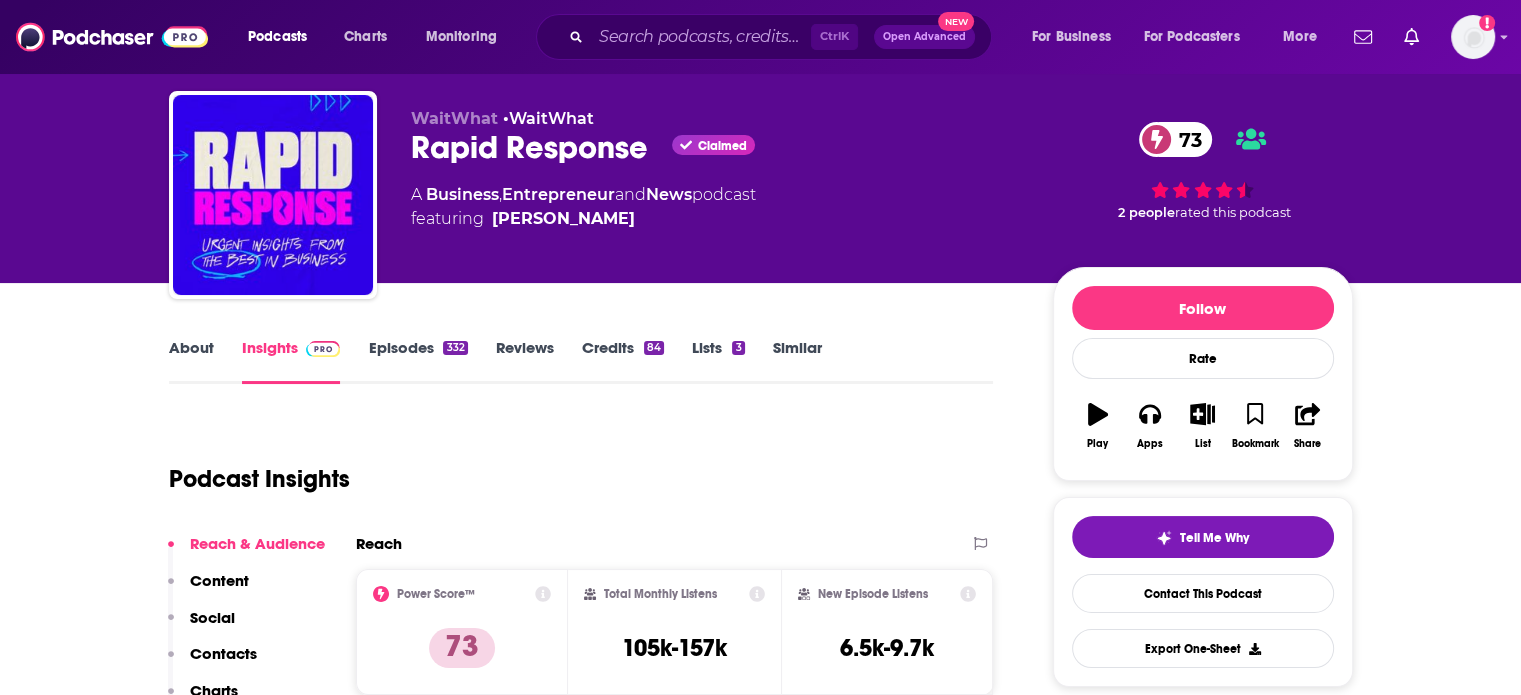 scroll, scrollTop: 0, scrollLeft: 0, axis: both 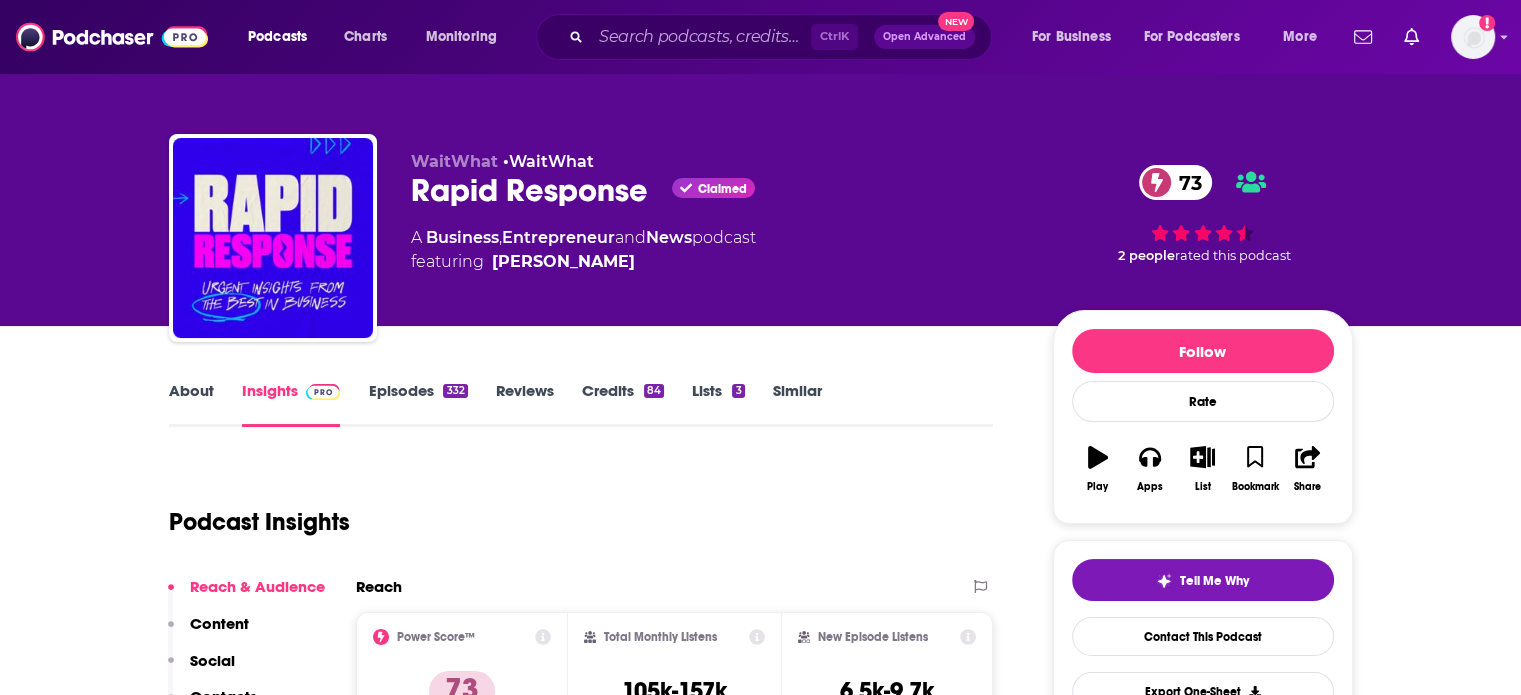click on "Episodes 332" at bounding box center (417, 404) 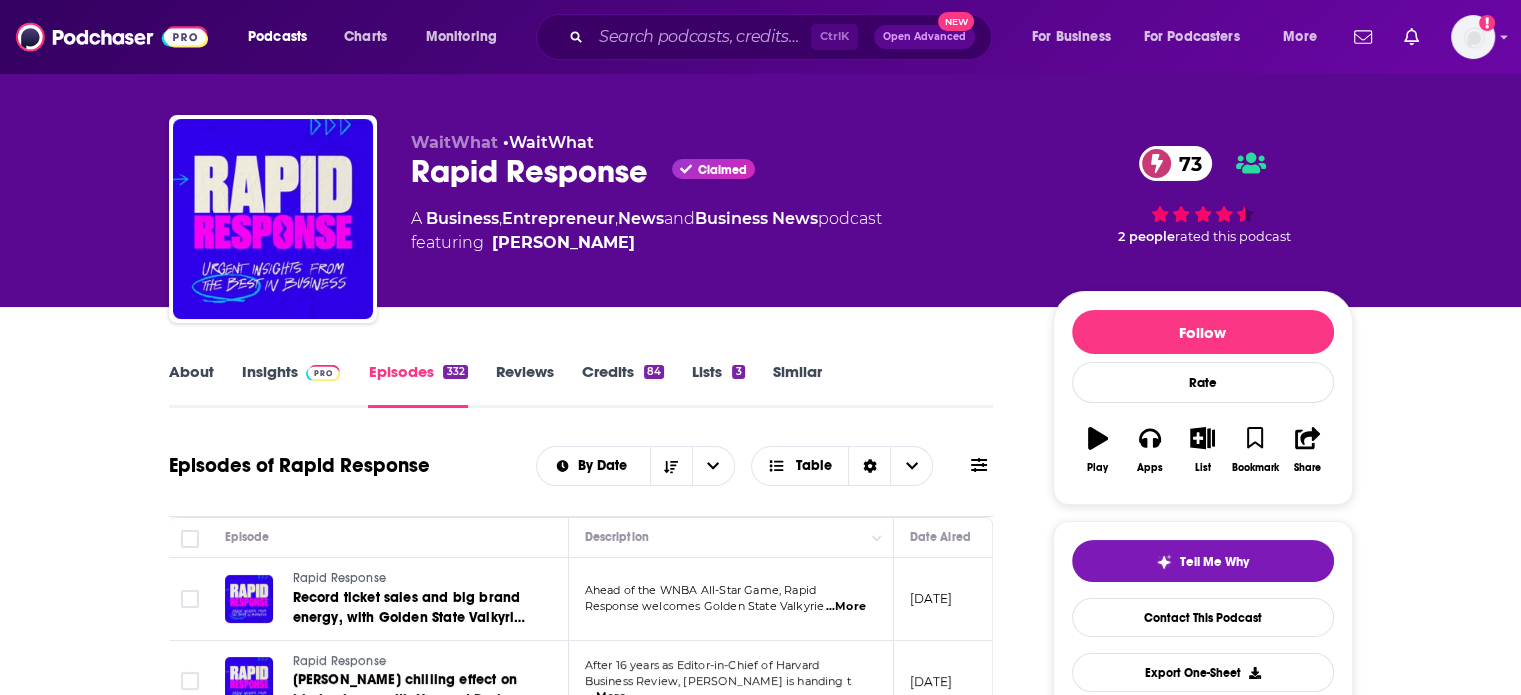 scroll, scrollTop: 0, scrollLeft: 0, axis: both 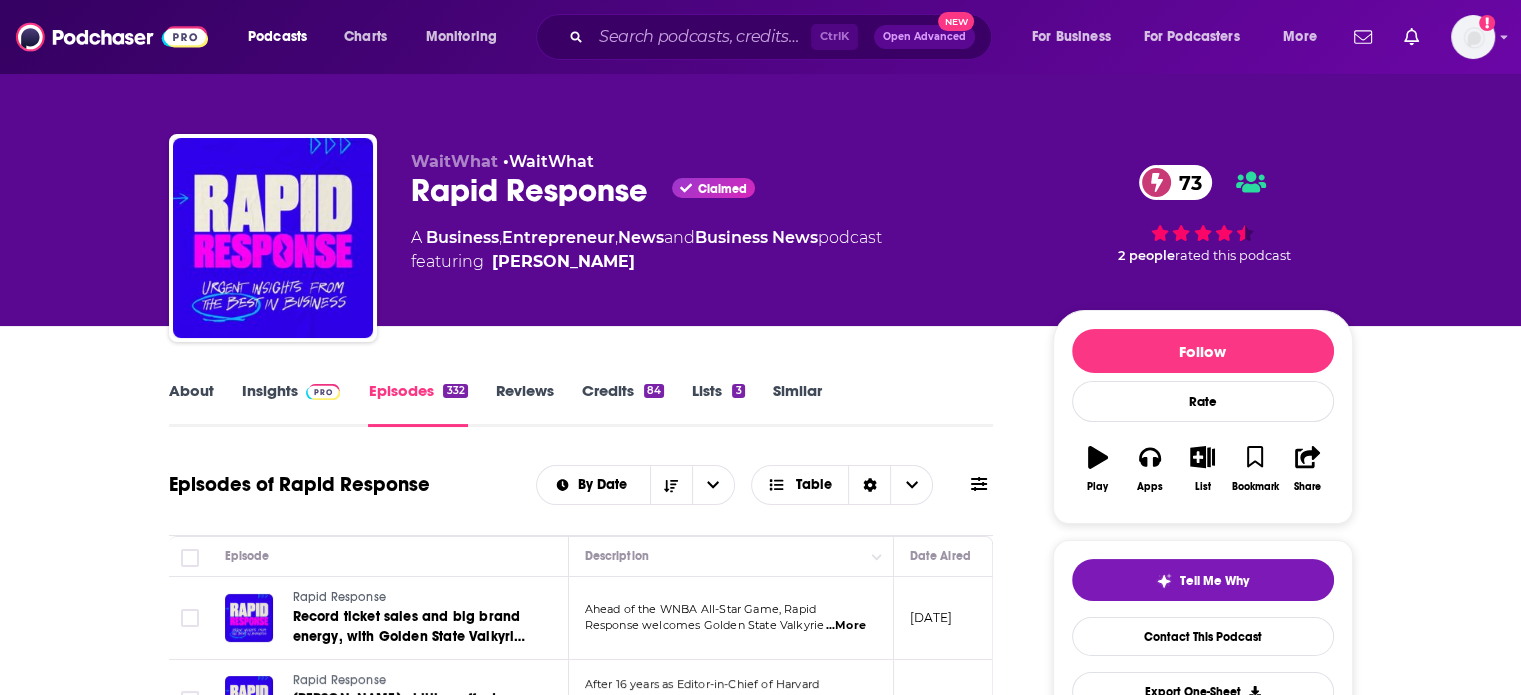click on "Insights" at bounding box center [291, 404] 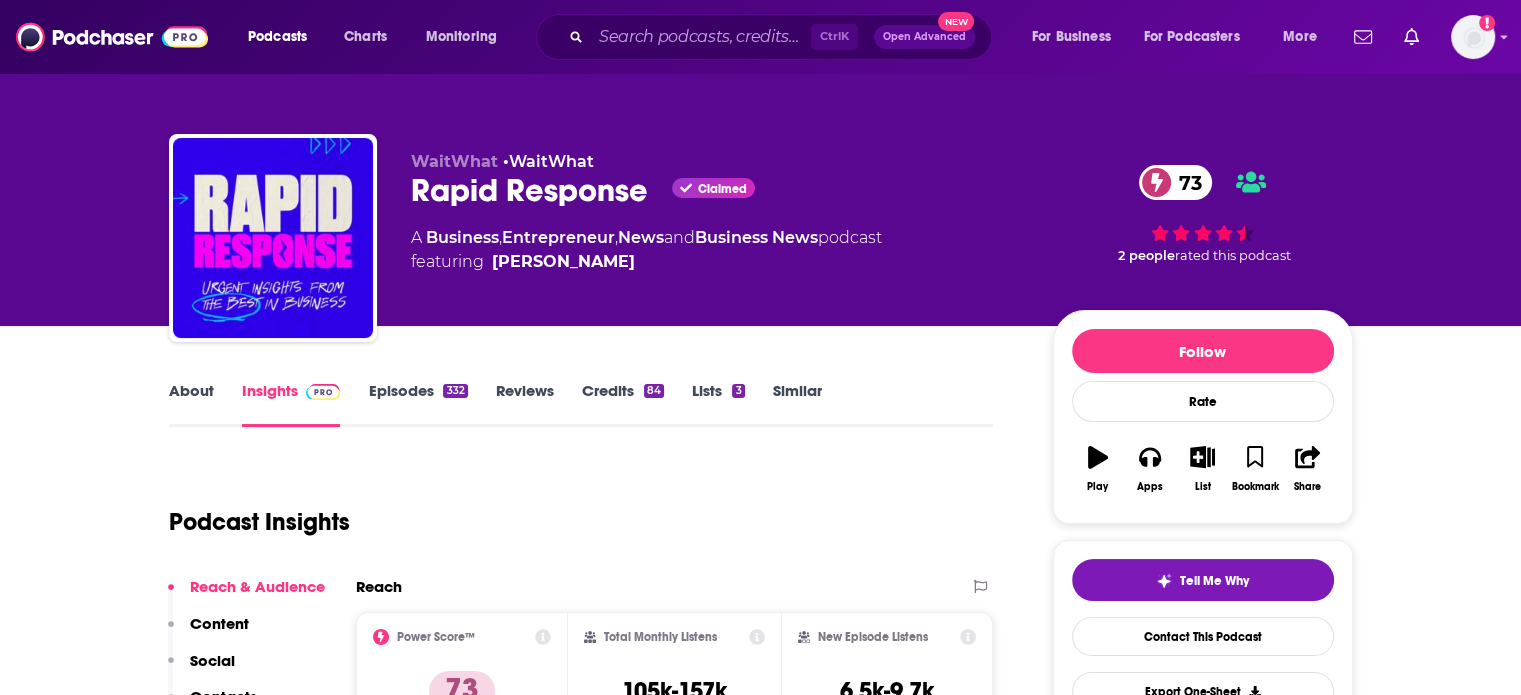 scroll, scrollTop: 466, scrollLeft: 0, axis: vertical 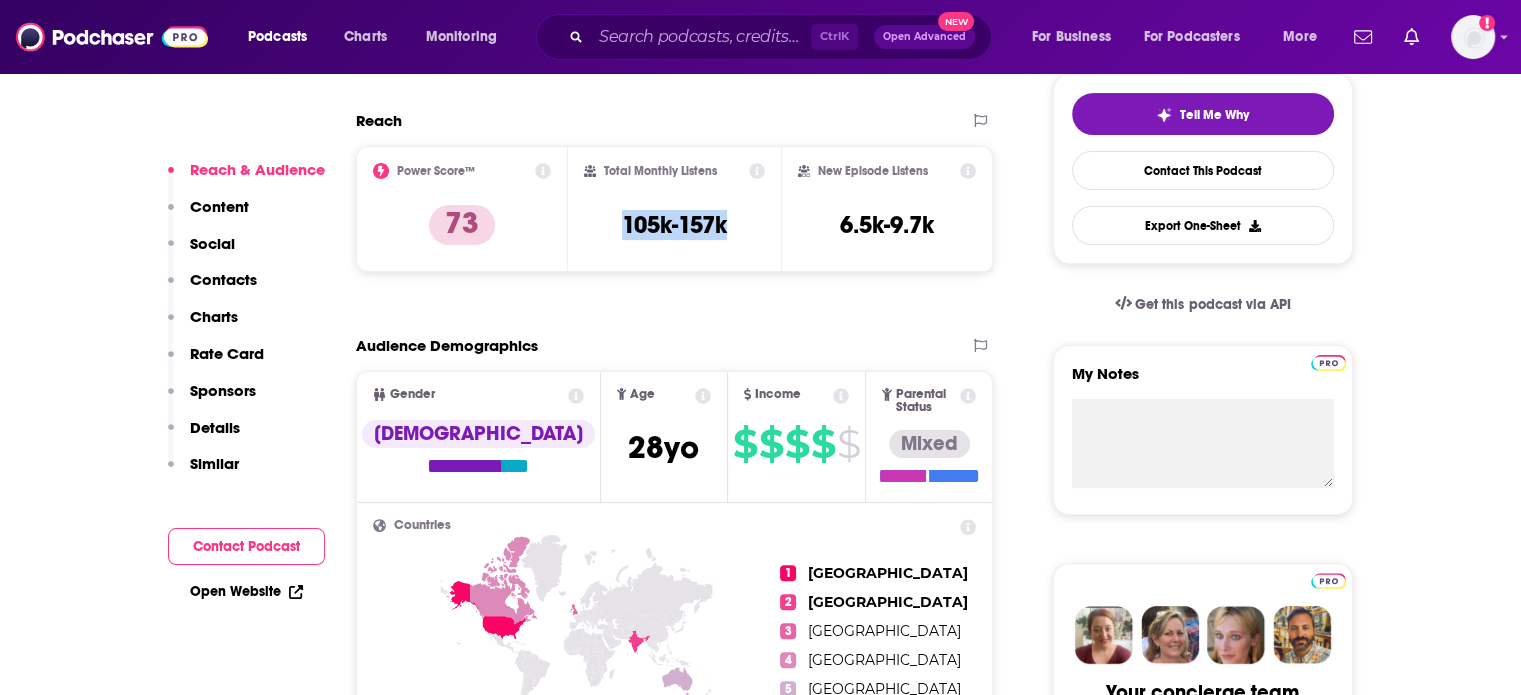 drag, startPoint x: 616, startPoint y: 223, endPoint x: 728, endPoint y: 220, distance: 112.04017 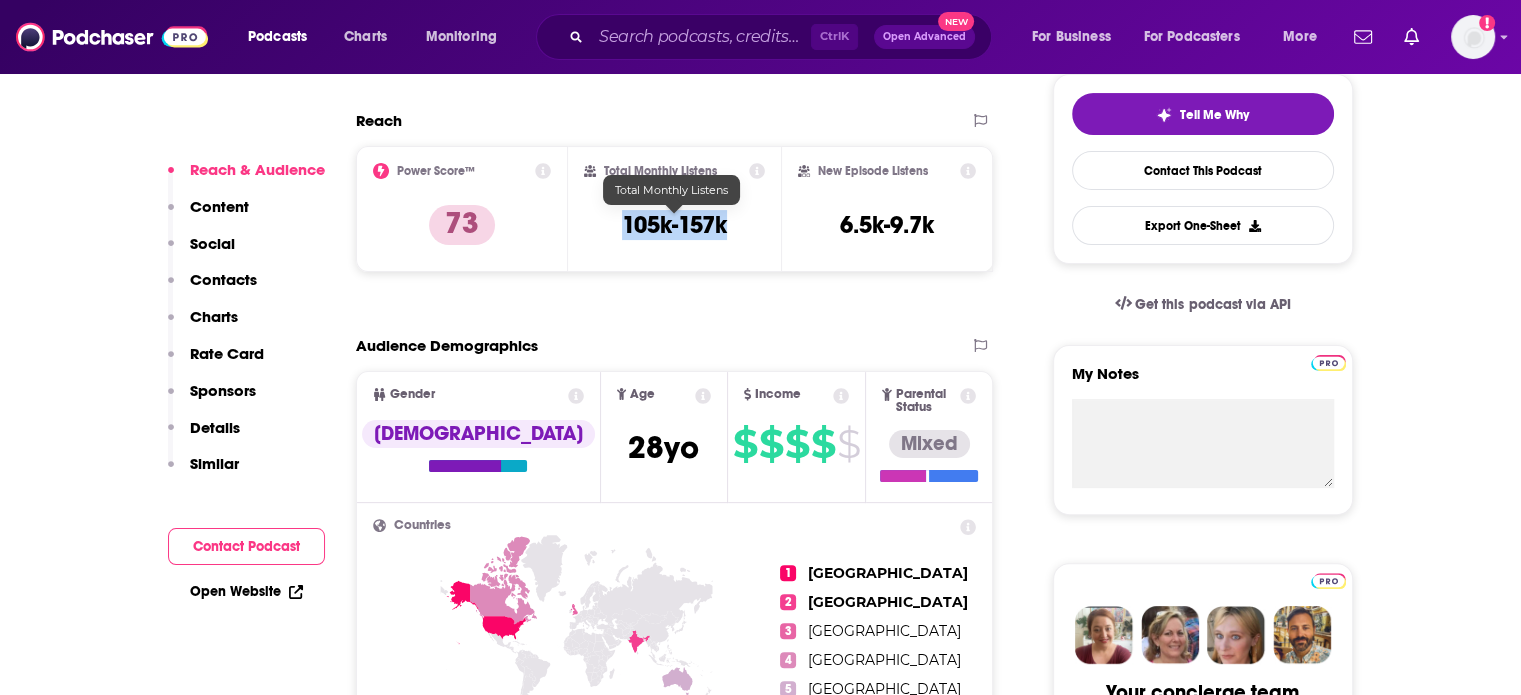 copy on "105k-157k" 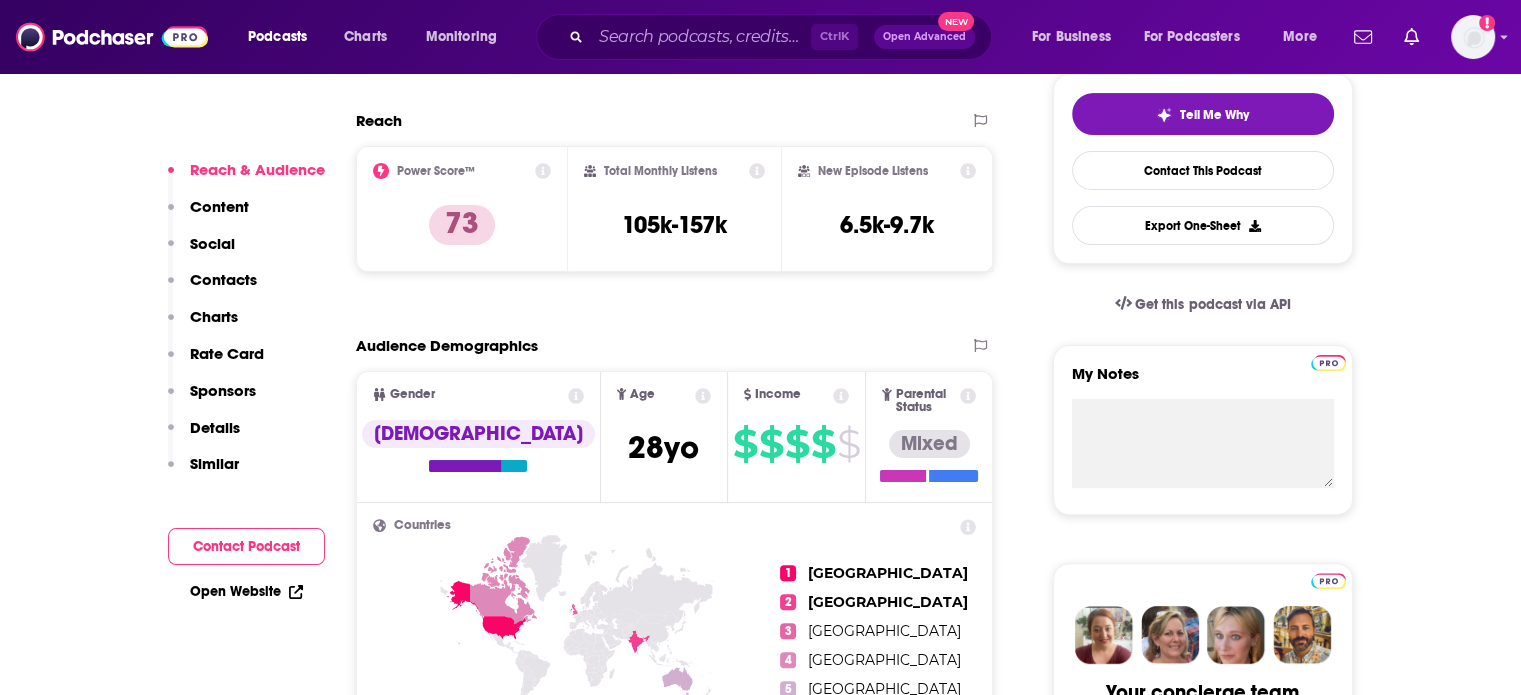 click on "About Insights Episodes 332 Reviews Credits 84 Lists 3 Similar Podcast Insights Reach & Audience Content Social Contacts Charts Rate Card Sponsors Details Similar Contact Podcast Open Website  Reach Power Score™ 73 Total Monthly Listens 105k-157k New Episode Listens 6.5k-9.7k Export One-Sheet Audience Demographics Gender [DEMOGRAPHIC_DATA] Age [DEMOGRAPHIC_DATA] yo Income $ $ $ $ $ Parental Status Mixed Countries 1 [GEOGRAPHIC_DATA] 2 [GEOGRAPHIC_DATA] 3 [GEOGRAPHIC_DATA] 4 [GEOGRAPHIC_DATA] 5 [GEOGRAPHIC_DATA] Top Cities [GEOGRAPHIC_DATA] , [GEOGRAPHIC_DATA], [GEOGRAPHIC_DATA] , [GEOGRAPHIC_DATA] , [GEOGRAPHIC_DATA], [GEOGRAPHIC_DATA] , [GEOGRAPHIC_DATA] , [GEOGRAPHIC_DATA], [GEOGRAPHIC_DATA] Interests Society - Work , Finance , Travel , Shopping - Retail , Science , Shopping - Auctions Jobs Software Engineers , Directors , Journalists/Reporters , Company Founders , Principals/Owners , Real Estate Agents Ethnicities White / [DEMOGRAPHIC_DATA] , [DEMOGRAPHIC_DATA] , [DEMOGRAPHIC_DATA] , Asian Show More Content Political Skew Neutral/Mixed Socials X/Twitter @mastersofscale 30k Instagram @mastersofscale 63k Facebook @mastersofscale 10k Twitter @rsafian Host 9k Contacts   RSS       Charts" at bounding box center (760, 5640) 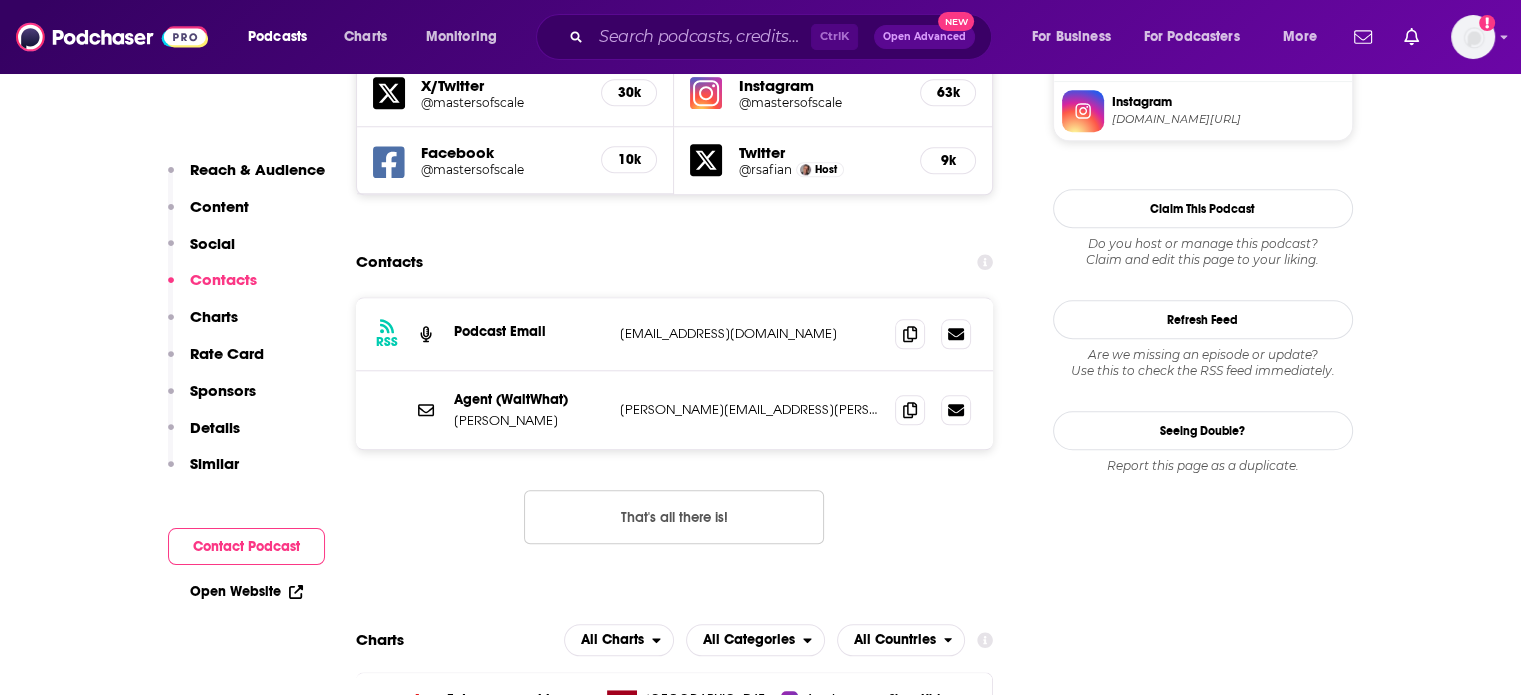 scroll, scrollTop: 1866, scrollLeft: 0, axis: vertical 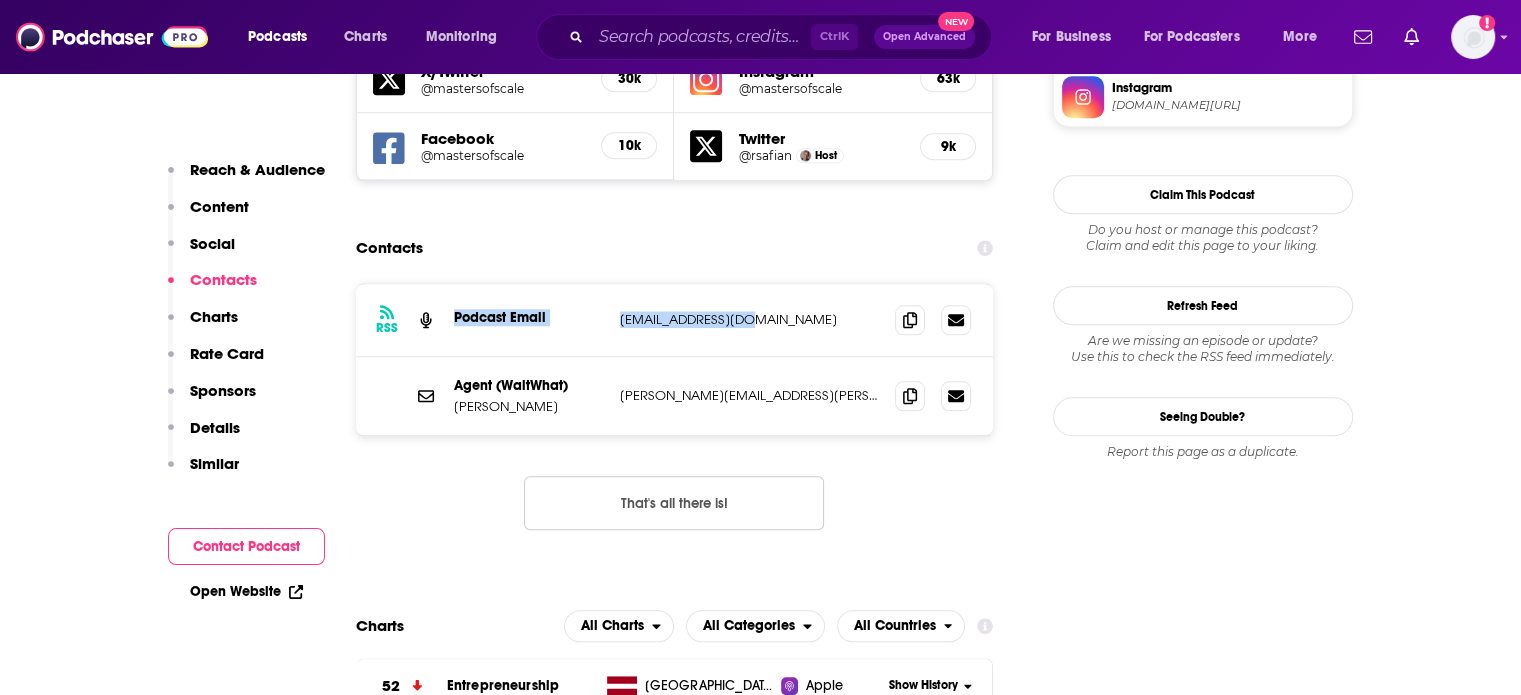 drag, startPoint x: 444, startPoint y: 183, endPoint x: 758, endPoint y: 192, distance: 314.12897 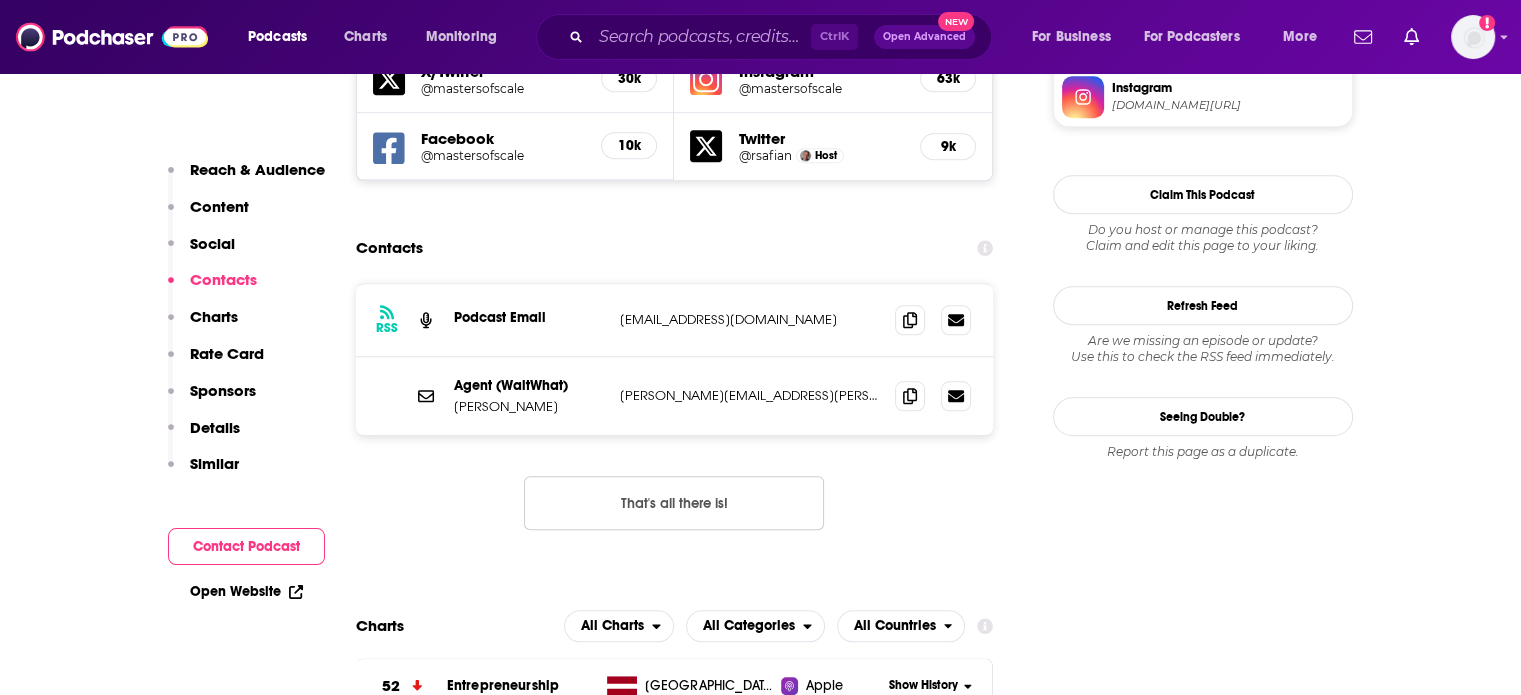 click on "Follow Rate Play Apps List Bookmark Share Tell Me Why Contact This Podcast Export One-Sheet Get this podcast via API My Notes Your concierge team Ask a question or make a request. Send a message Share This Podcast Recommendation sent [URL][DOMAIN_NAME] Copy Link Followers 9 +5 Official Website [DOMAIN_NAME] RSS Feed [DOMAIN_NAME] Facebook [URL][DOMAIN_NAME] X/Twitter [DOMAIN_NAME][URL] Instagram [DOMAIN_NAME][URL] Claim This Podcast Do you host or manage this podcast? Claim and edit this page to your liking. Refresh Feed Are we missing an episode or update? Use this to check the RSS feed immediately. Seeing Double? Report this page as a duplicate." at bounding box center [1203, 4224] 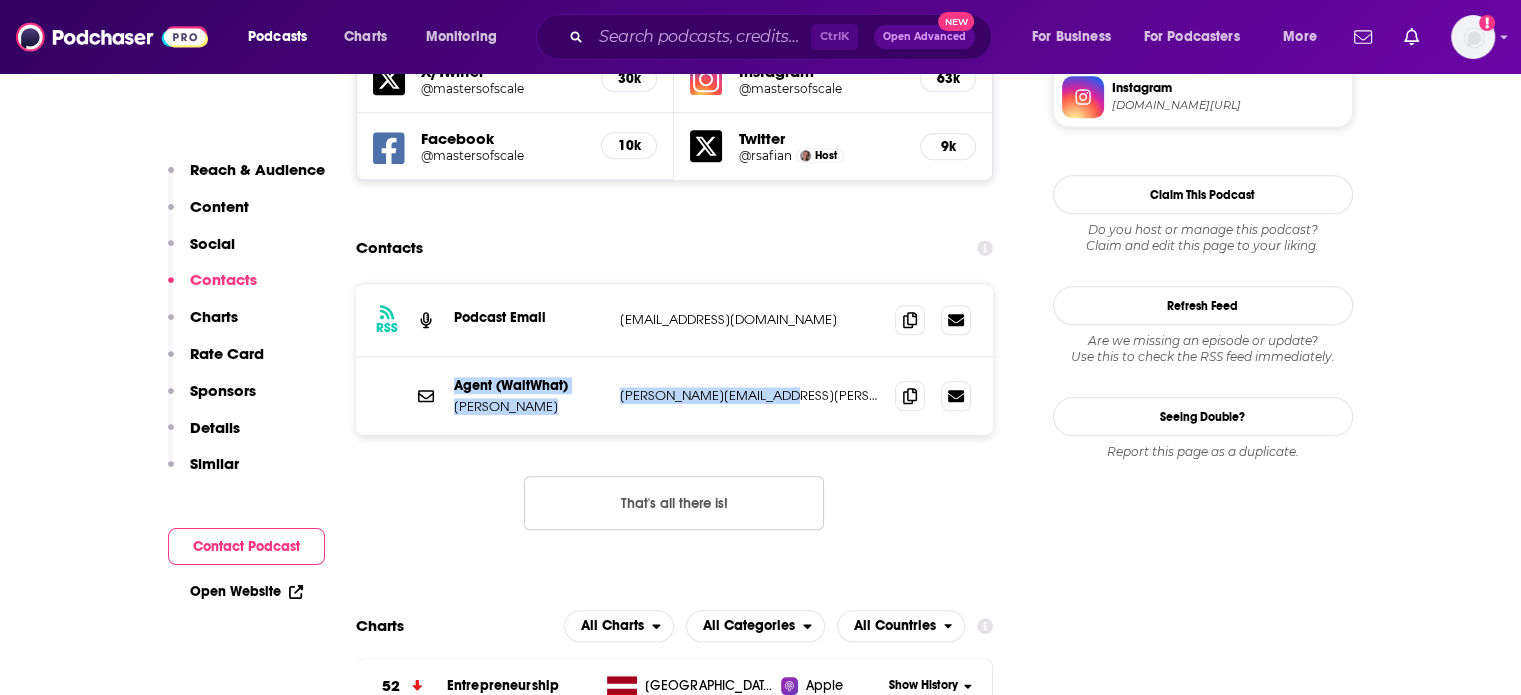 drag, startPoint x: 448, startPoint y: 258, endPoint x: 788, endPoint y: 287, distance: 341.23453 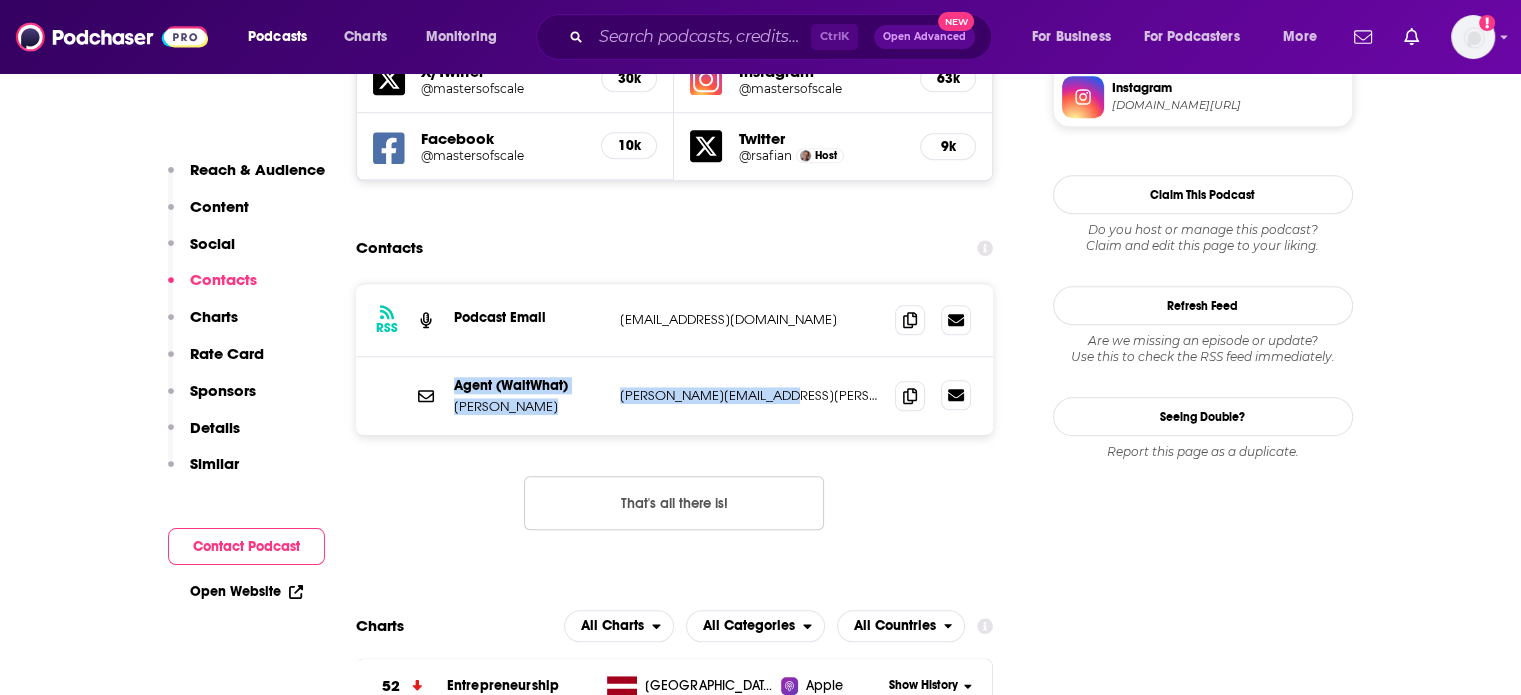 click 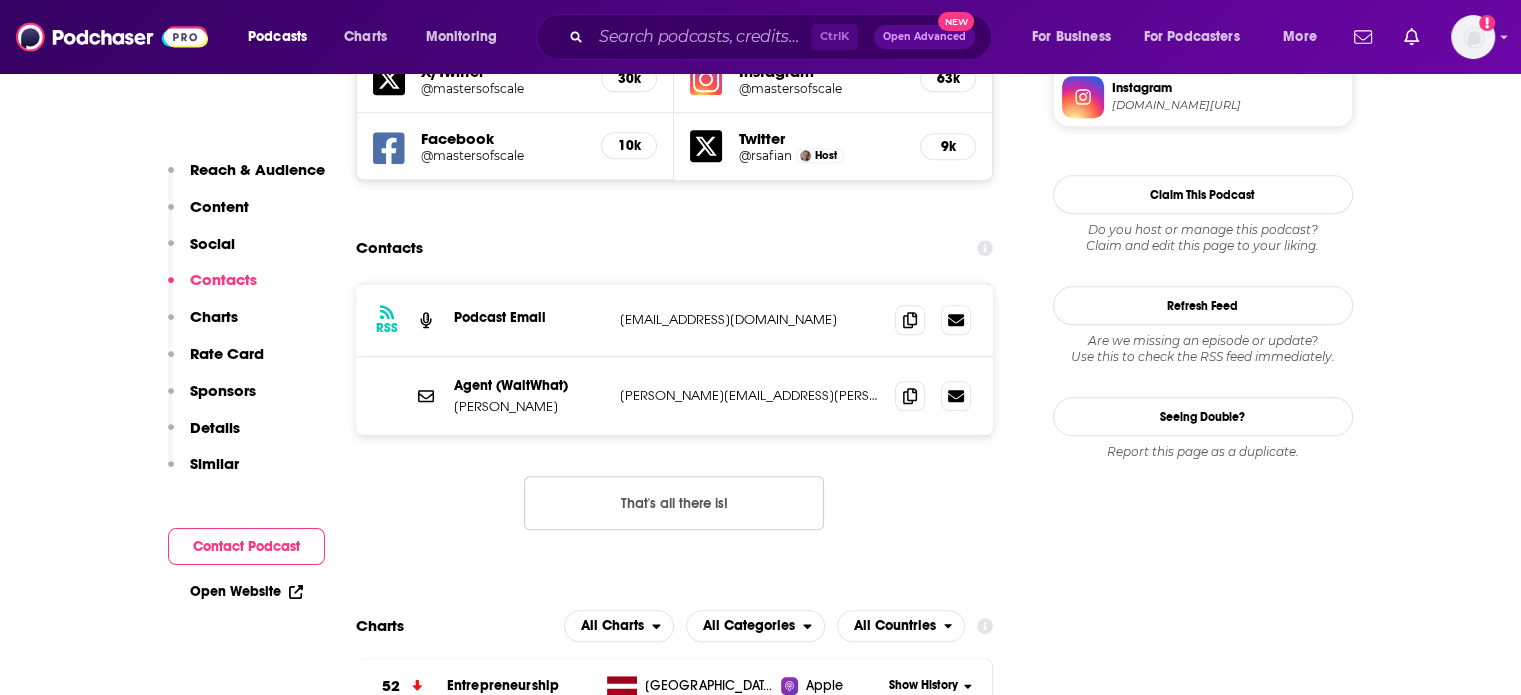 click on "About Insights Episodes 332 Reviews Credits 84 Lists 3 Similar Podcast Insights Reach & Audience Content Social Contacts Charts Rate Card Sponsors Details Similar Contact Podcast Open Website  Reach Power Score™ 73 Total Monthly Listens 105k-157k New Episode Listens 6.5k-9.7k Export One-Sheet Audience Demographics Gender [DEMOGRAPHIC_DATA] Age [DEMOGRAPHIC_DATA] yo Income $ $ $ $ $ Parental Status Mixed Countries 1 [GEOGRAPHIC_DATA] 2 [GEOGRAPHIC_DATA] 3 [GEOGRAPHIC_DATA] 4 [GEOGRAPHIC_DATA] 5 [GEOGRAPHIC_DATA] Top Cities [GEOGRAPHIC_DATA] , [GEOGRAPHIC_DATA], [GEOGRAPHIC_DATA] , [GEOGRAPHIC_DATA] , [GEOGRAPHIC_DATA], [GEOGRAPHIC_DATA] , [GEOGRAPHIC_DATA] , [GEOGRAPHIC_DATA], [GEOGRAPHIC_DATA] Interests Society - Work , Finance , Travel , Shopping - Retail , Science , Shopping - Auctions Jobs Software Engineers , Directors , Journalists/Reporters , Company Founders , Principals/Owners , Real Estate Agents Ethnicities White / [DEMOGRAPHIC_DATA] , [DEMOGRAPHIC_DATA] , [DEMOGRAPHIC_DATA] , Asian Show More Content Political Skew Neutral/Mixed Socials X/Twitter @mastersofscale 30k Instagram @mastersofscale 63k Facebook @mastersofscale 10k Twitter @rsafian Host 9k Contacts   RSS       Charts" at bounding box center [595, 4266] 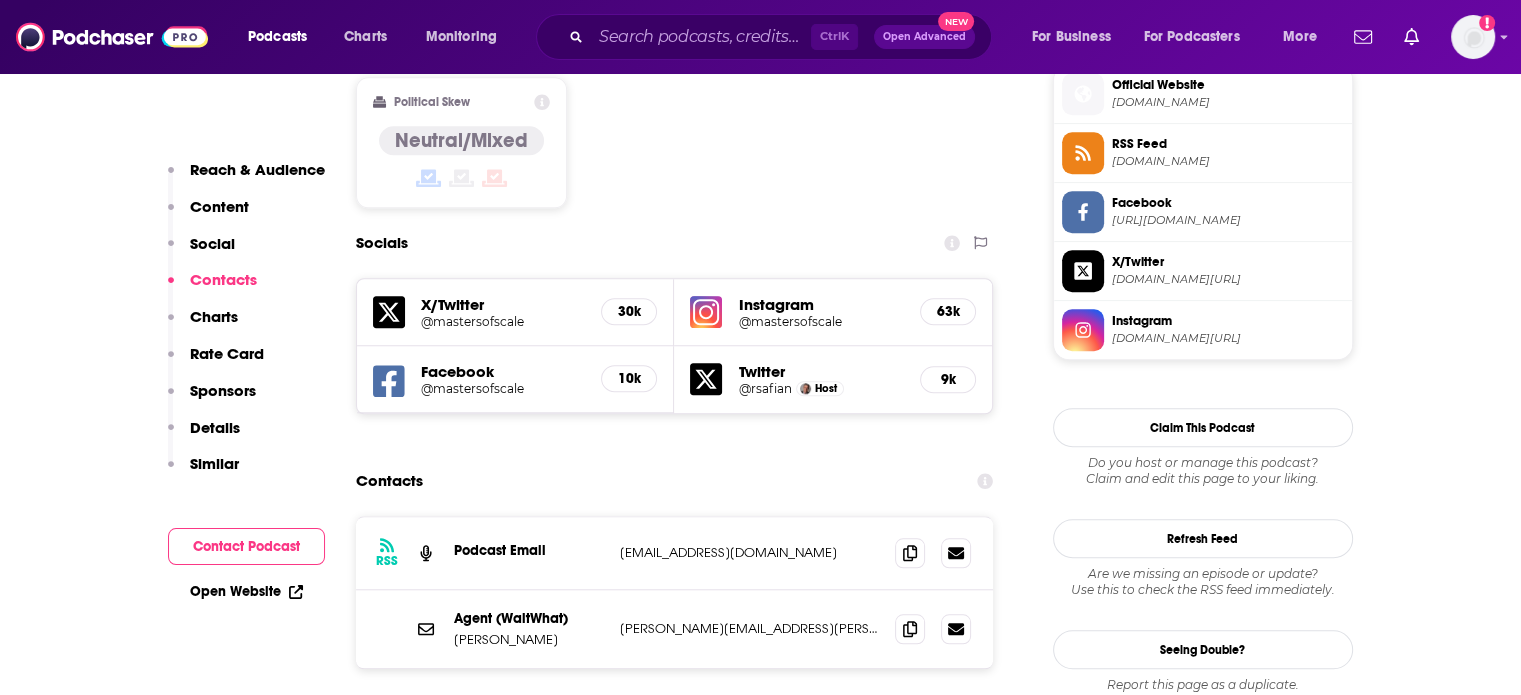 scroll, scrollTop: 1400, scrollLeft: 0, axis: vertical 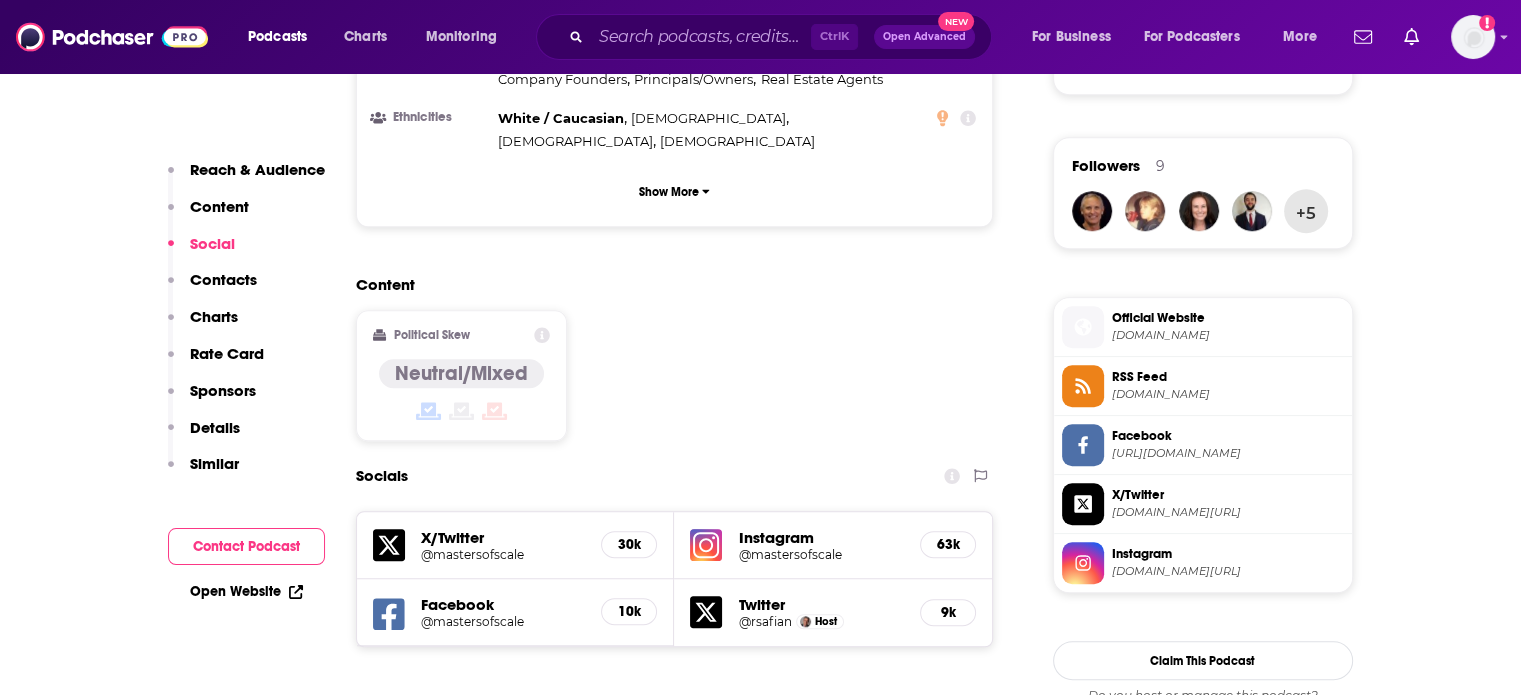 click on "+5" at bounding box center [1306, 211] 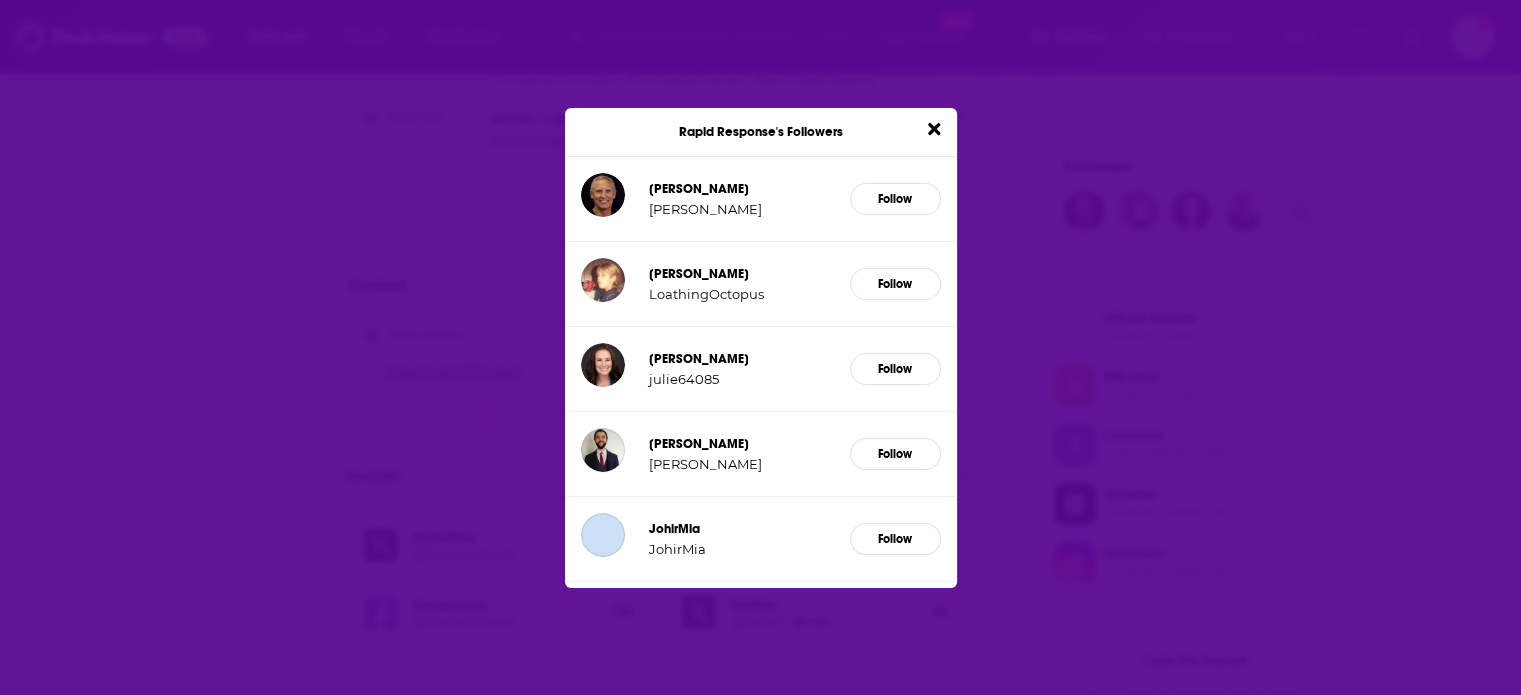 scroll, scrollTop: 0, scrollLeft: 0, axis: both 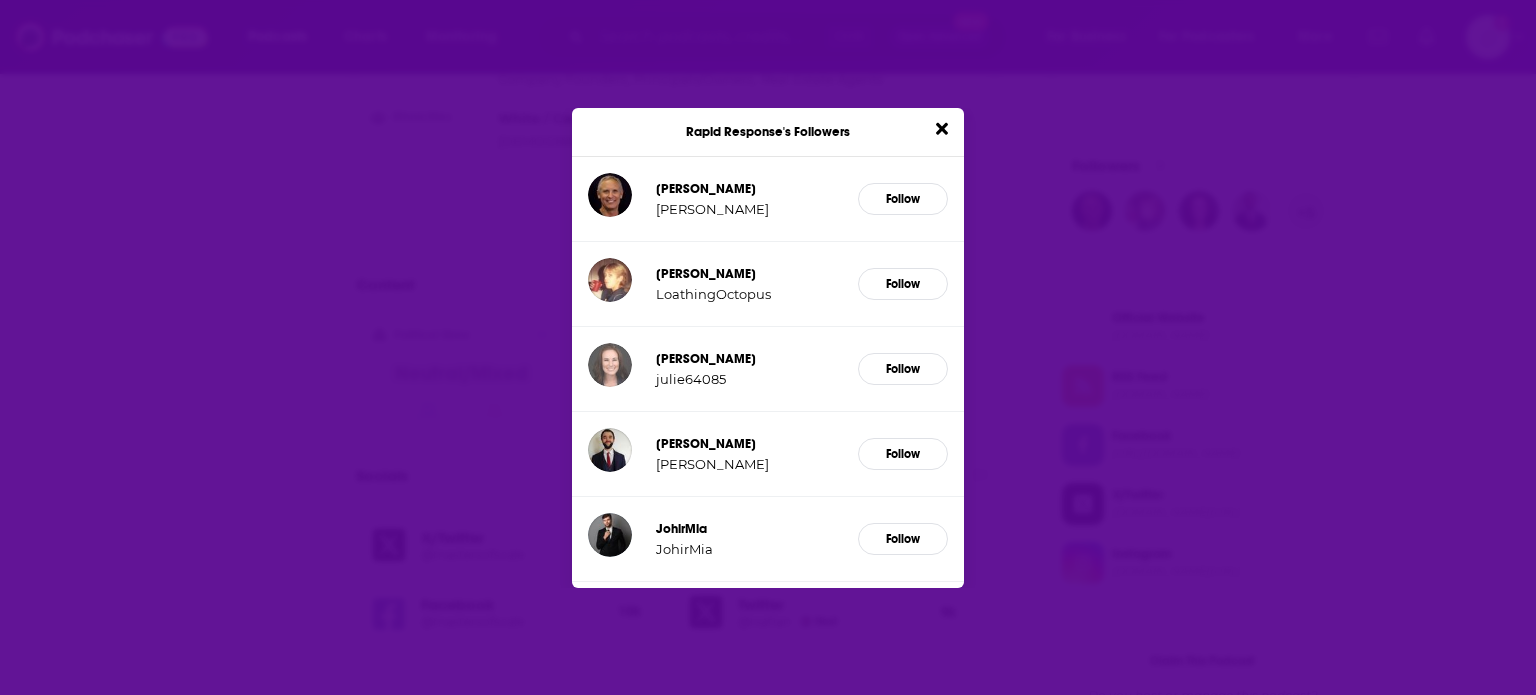 click at bounding box center [610, 365] 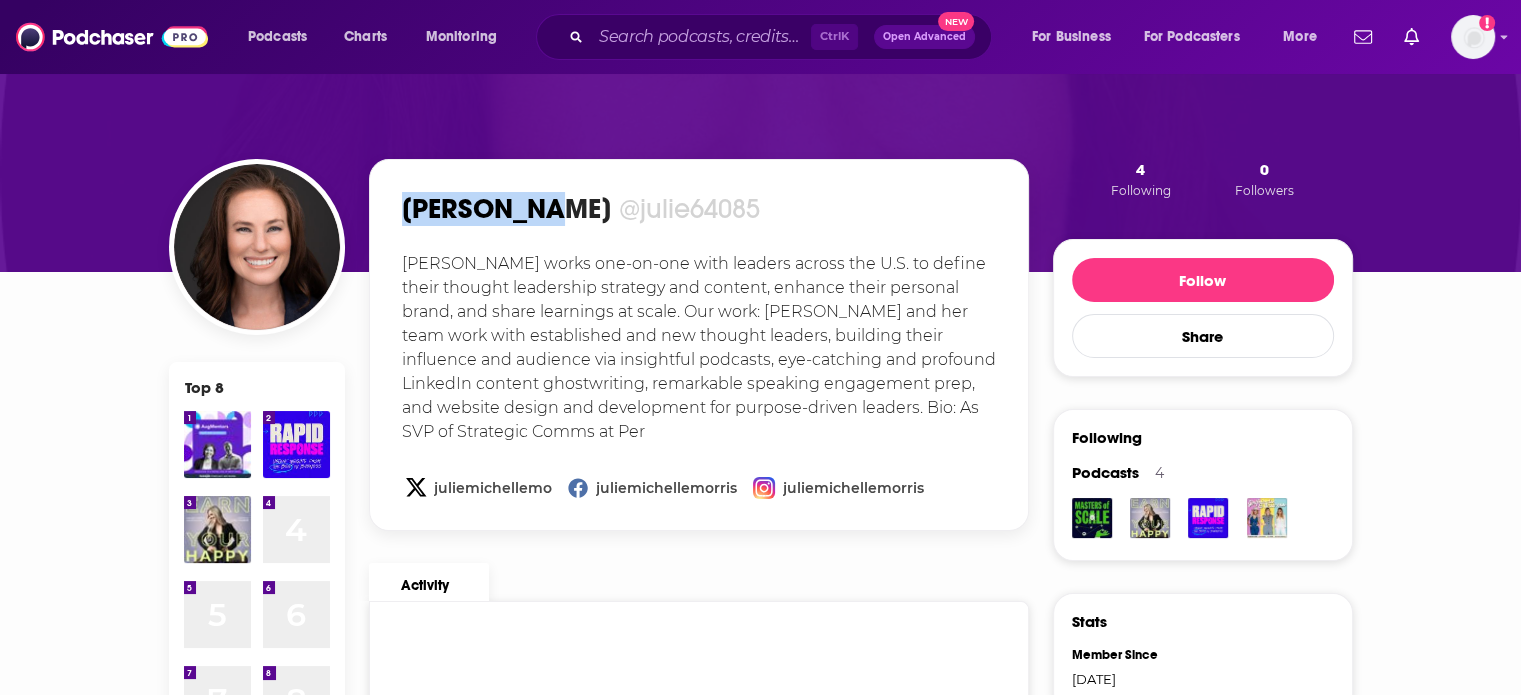 drag, startPoint x: 394, startPoint y: 195, endPoint x: 528, endPoint y: 208, distance: 134.62912 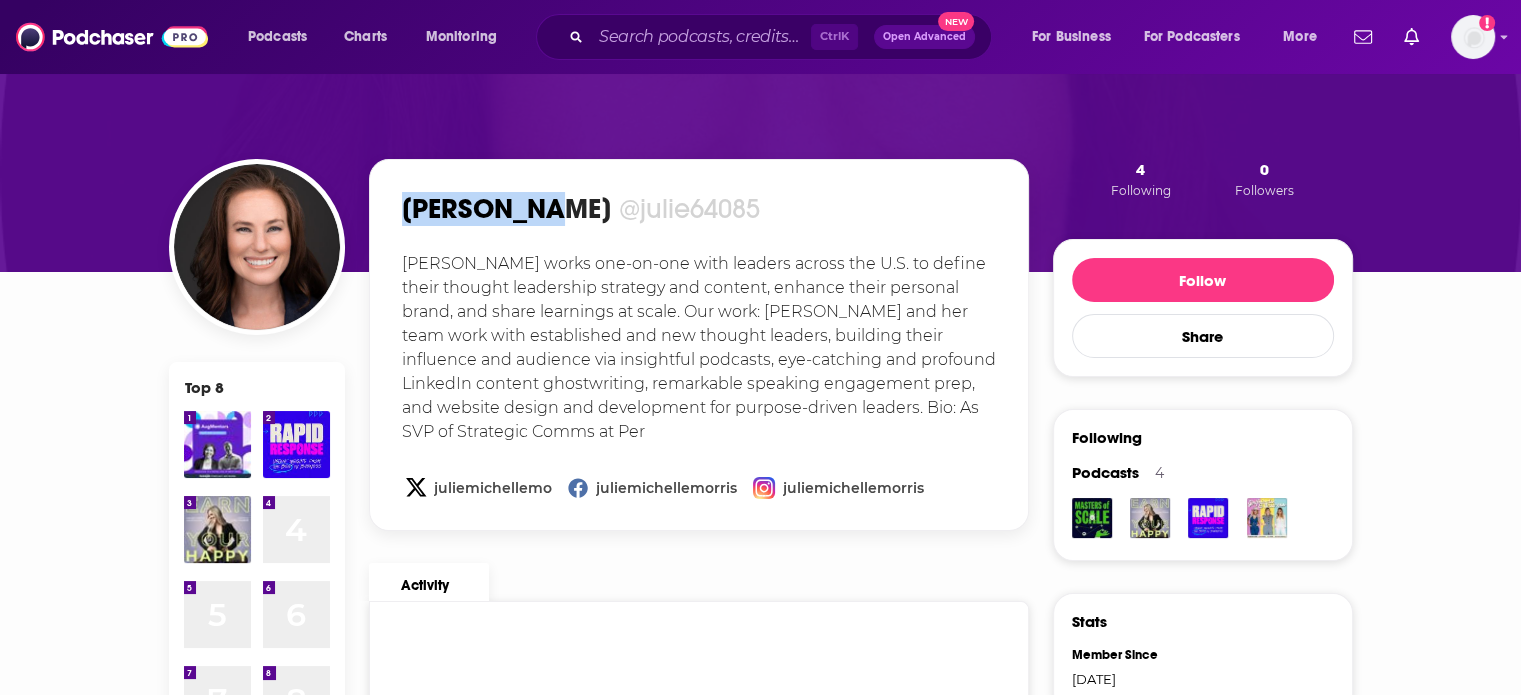 click on "[PERSON_NAME]" at bounding box center [506, 209] 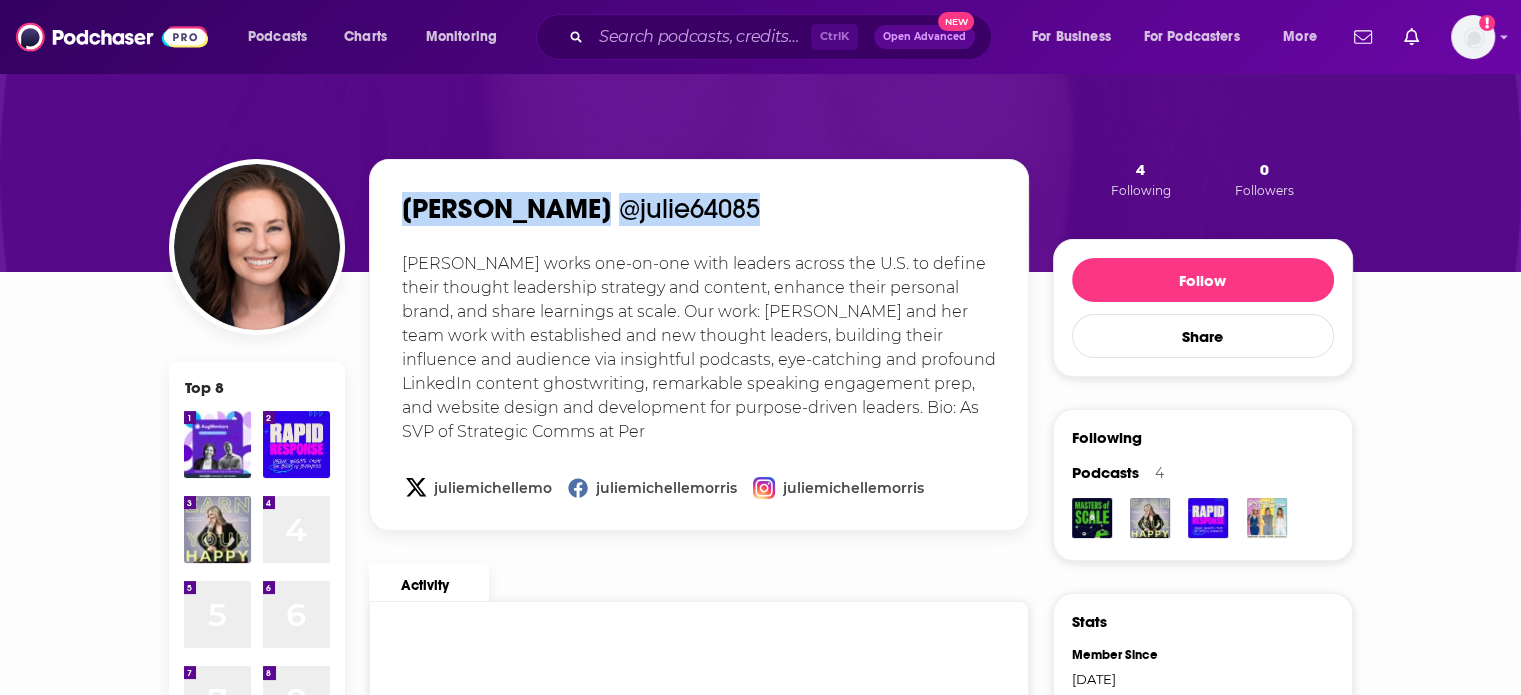 drag, startPoint x: 389, startPoint y: 214, endPoint x: 700, endPoint y: 218, distance: 311.02573 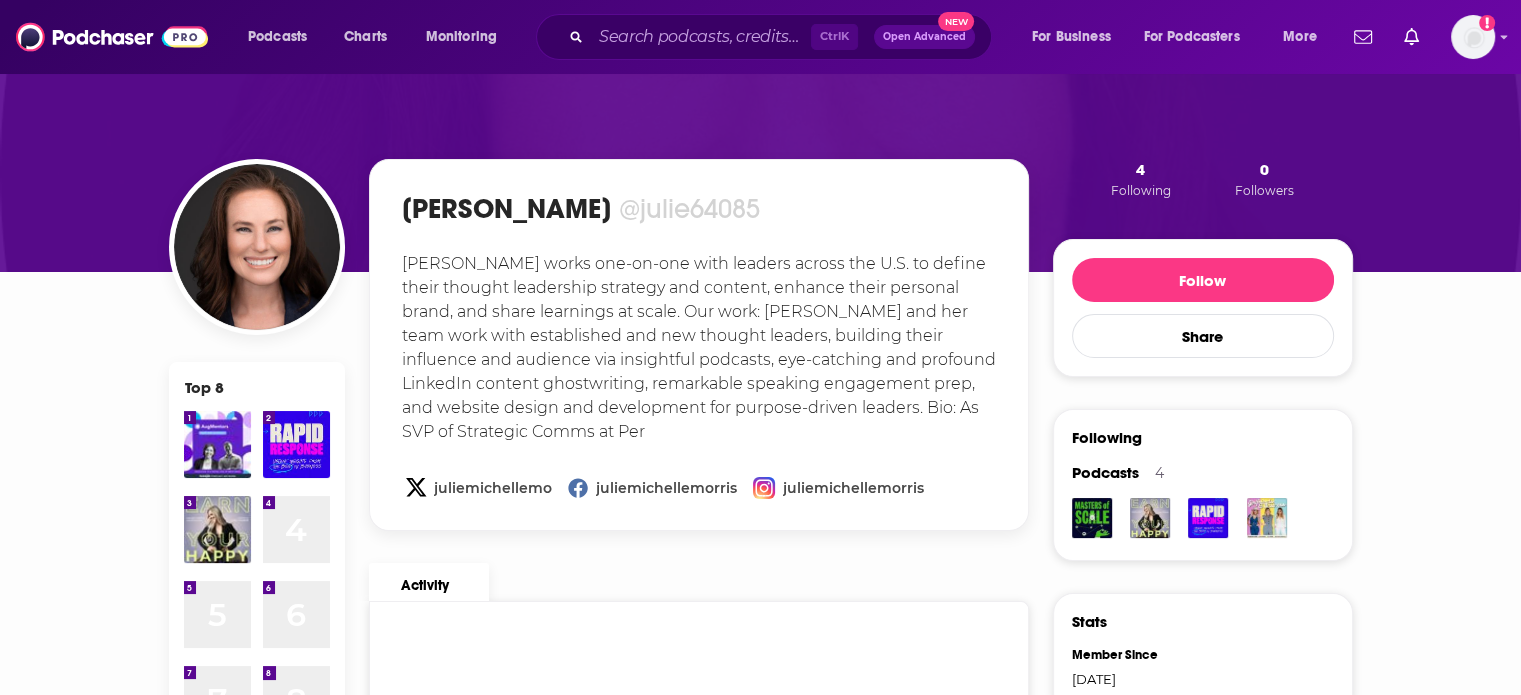click on "Top 8 1 2 3 4 4 5 5 6 6 7 7 8 8 Share Top 8 [PERSON_NAME] @julie64085 [PERSON_NAME] works one-on-one with leaders across the U.S. to define their thought leadership strategy and content, enhance their personal brand, and share learnings at scale.
Our work:
[PERSON_NAME] and her team work with established and new thought leaders, building their influence and audience via insightful podcasts, eye-catching and profound LinkedIn content ghostwriting, remarkable speaking engagement prep, and website design and development for purpose-driven leaders.
Bio:
As SVP of Strategic Comms at Per juliemichellemo juliemichellemo juliemichellemorris juliemichellemorris juliemichellemorris juliemichellemorris Activity Nothing More To Show Back to the top 4 Following 0 Followers Follow Share Following Podcasts 4 Stats Member Since [DATE] [PERSON_NAME]'  User Profile This is a user profile for   [PERSON_NAME] [PERSON_NAME]'  listener activity and curation." at bounding box center [761, 764] 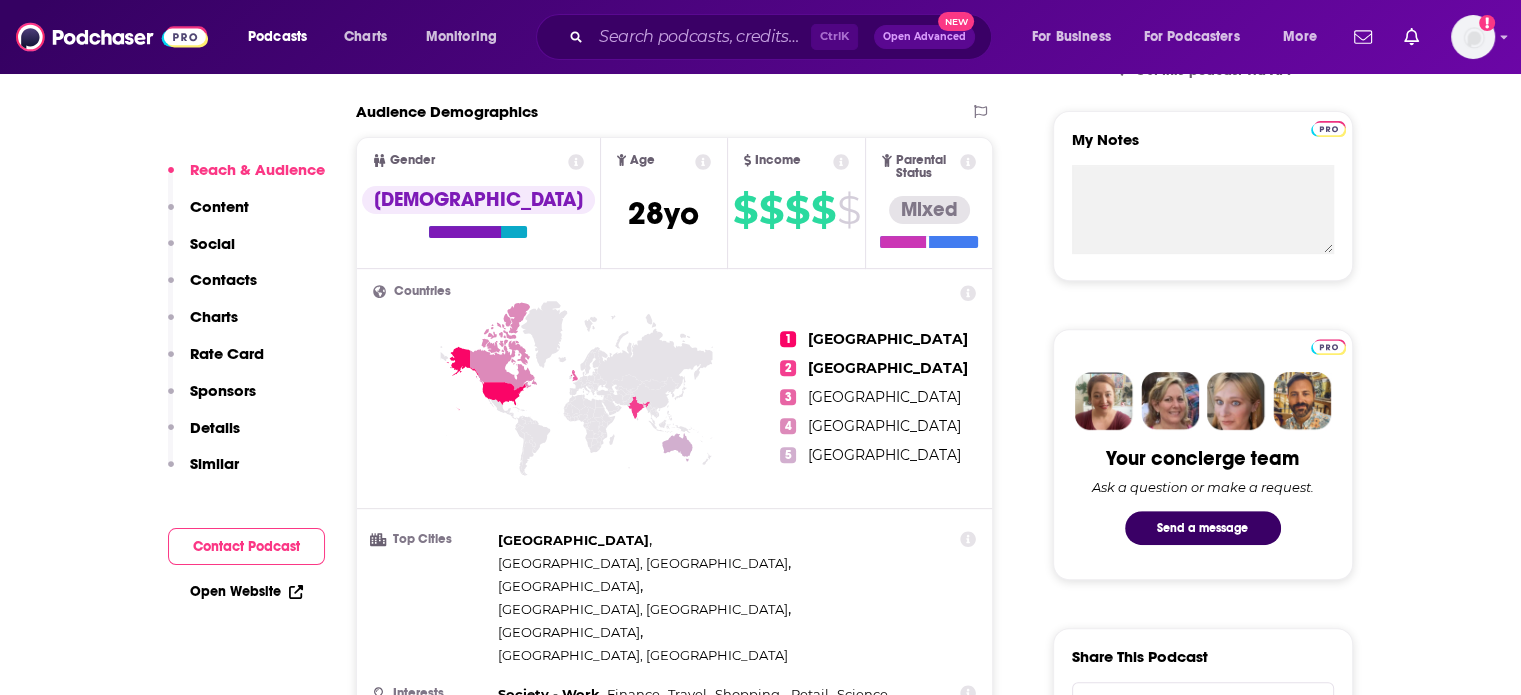 scroll, scrollTop: 466, scrollLeft: 0, axis: vertical 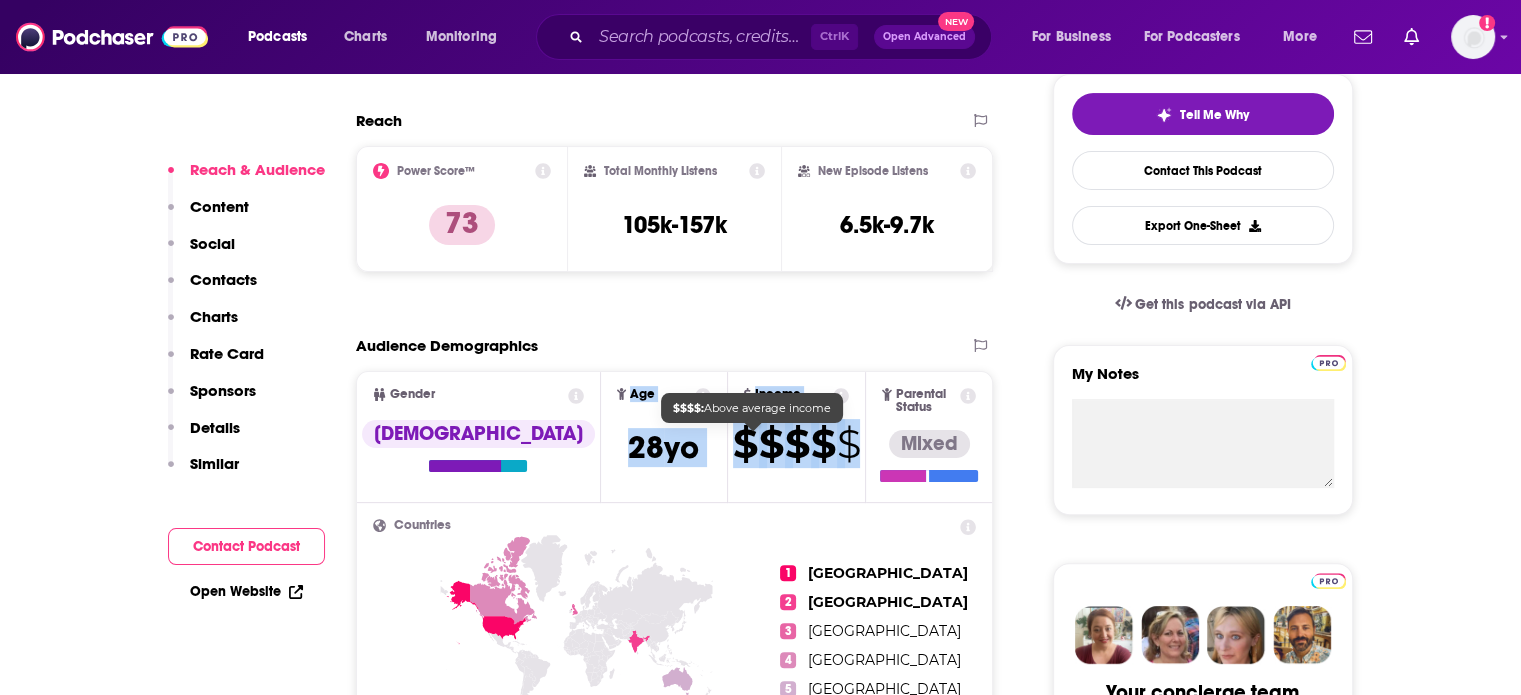 drag, startPoint x: 356, startPoint y: 430, endPoint x: 819, endPoint y: 448, distance: 463.34976 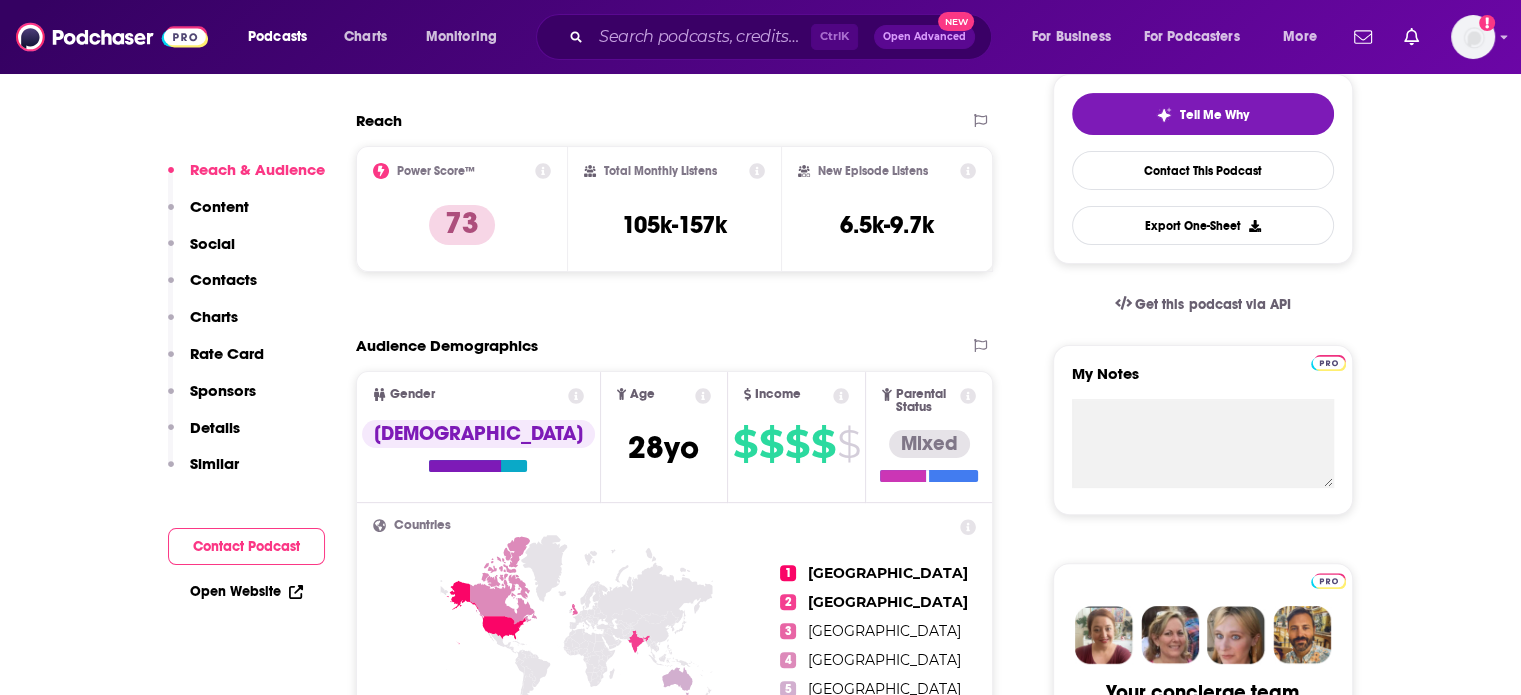 click on "1 [GEOGRAPHIC_DATA] 2 [GEOGRAPHIC_DATA] 3 [GEOGRAPHIC_DATA] 4 [GEOGRAPHIC_DATA] 5 [GEOGRAPHIC_DATA]" at bounding box center (878, 631) 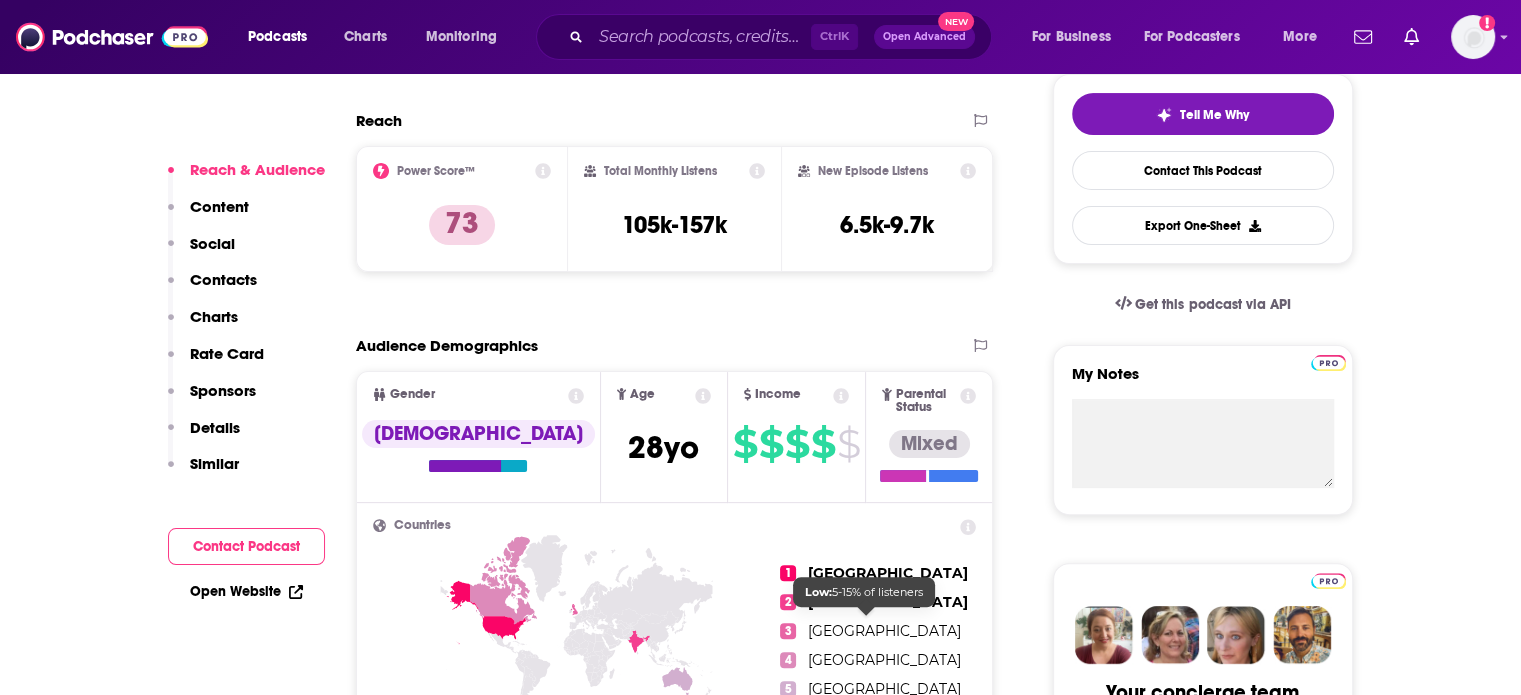 scroll, scrollTop: 700, scrollLeft: 0, axis: vertical 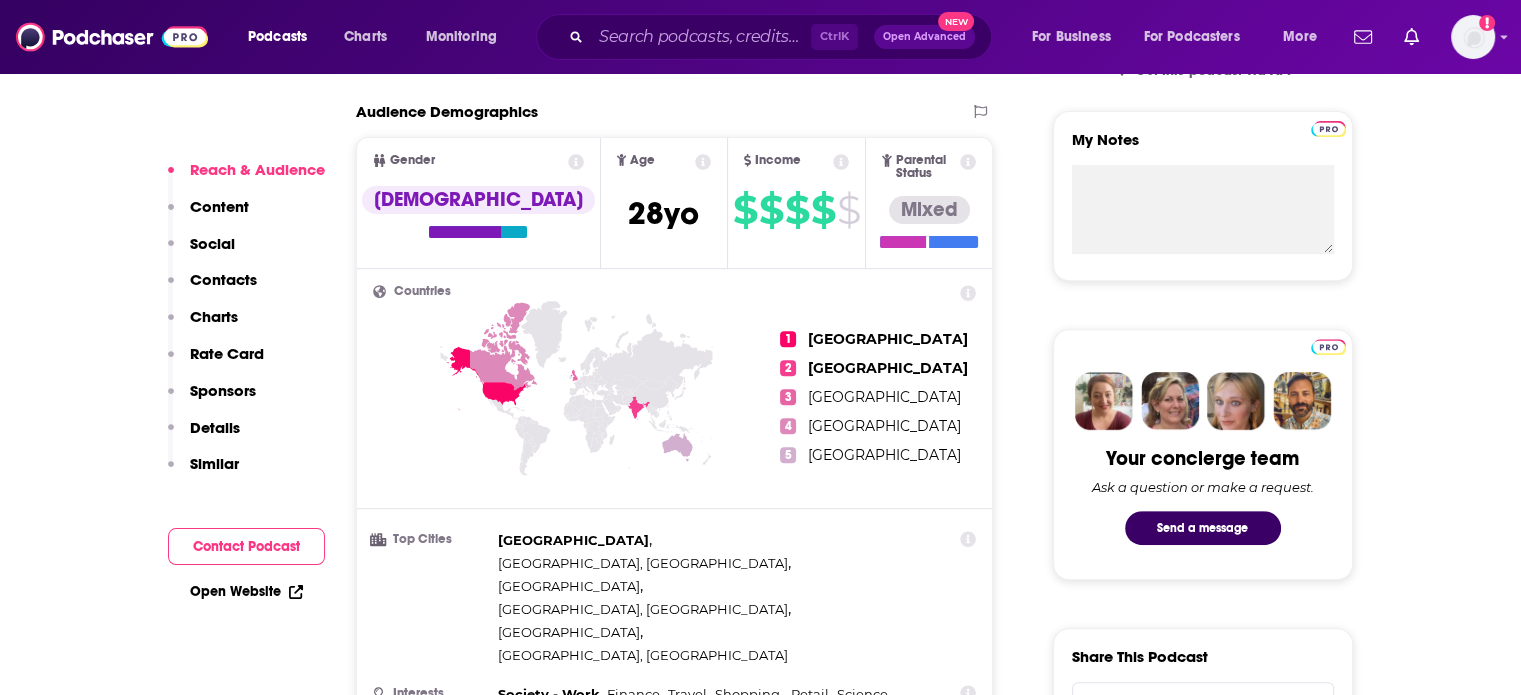 click 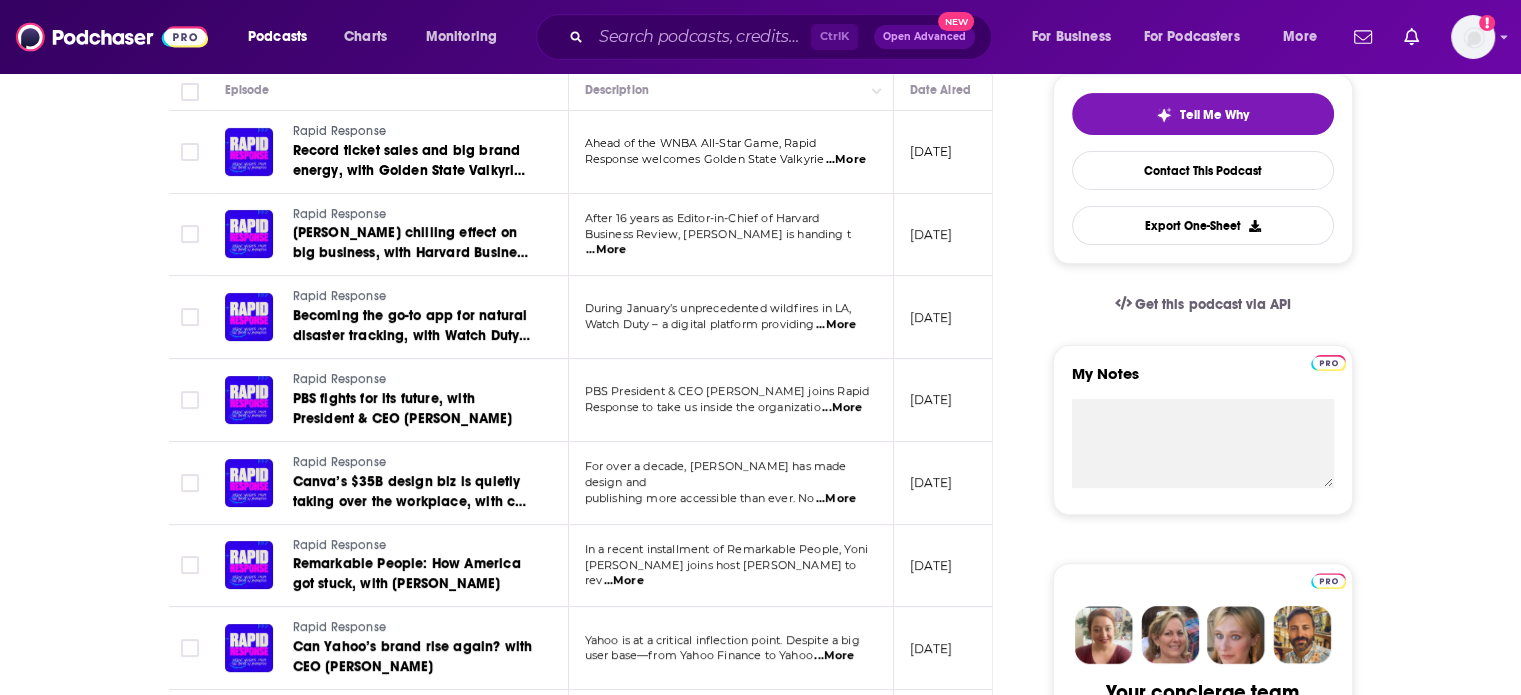 scroll, scrollTop: 0, scrollLeft: 0, axis: both 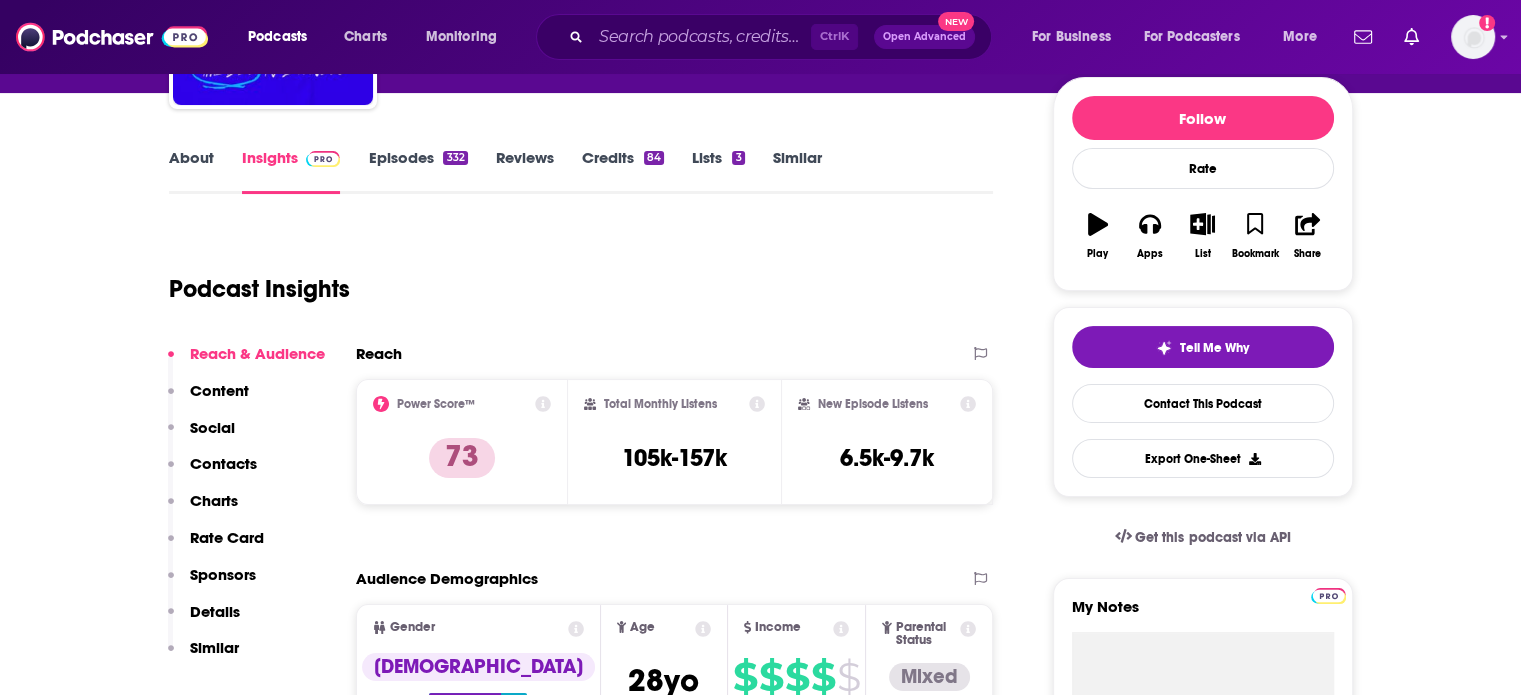 click on "About" at bounding box center (191, 171) 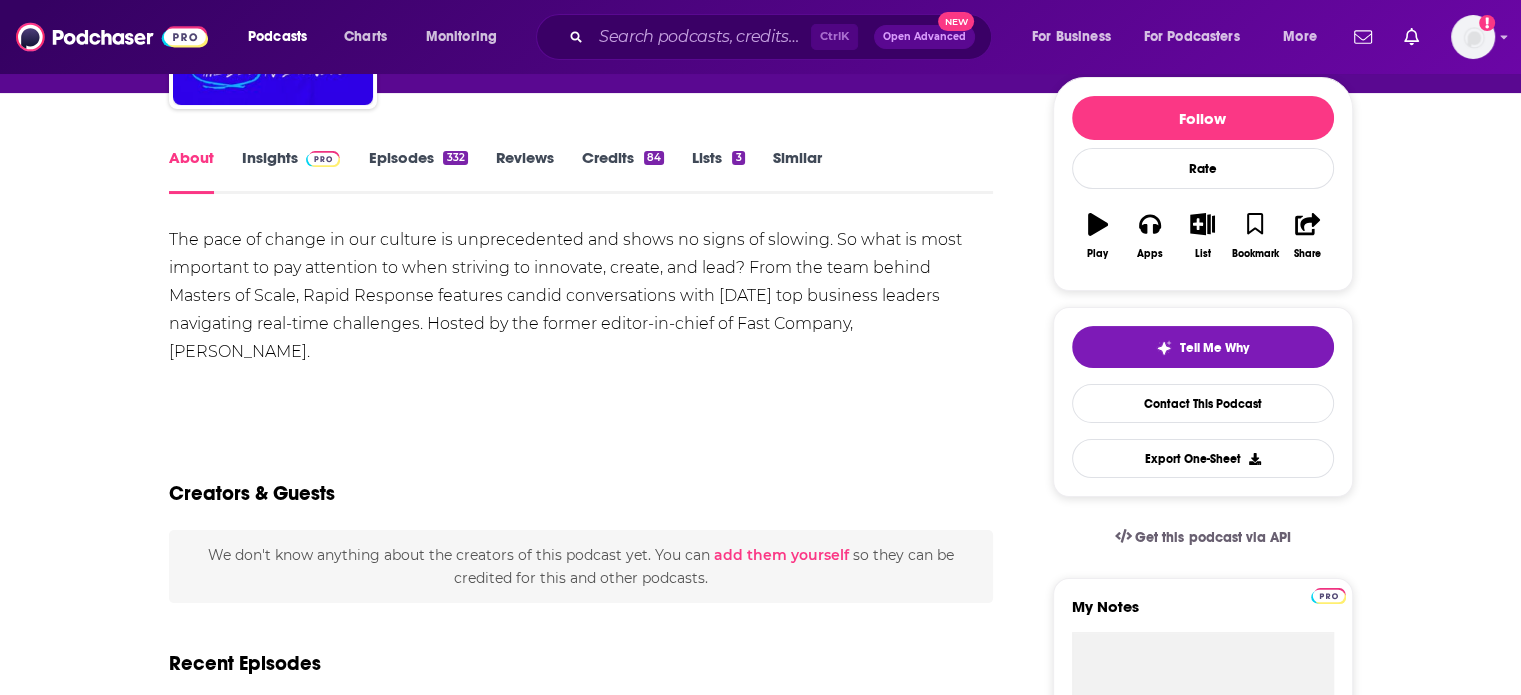 scroll, scrollTop: 0, scrollLeft: 0, axis: both 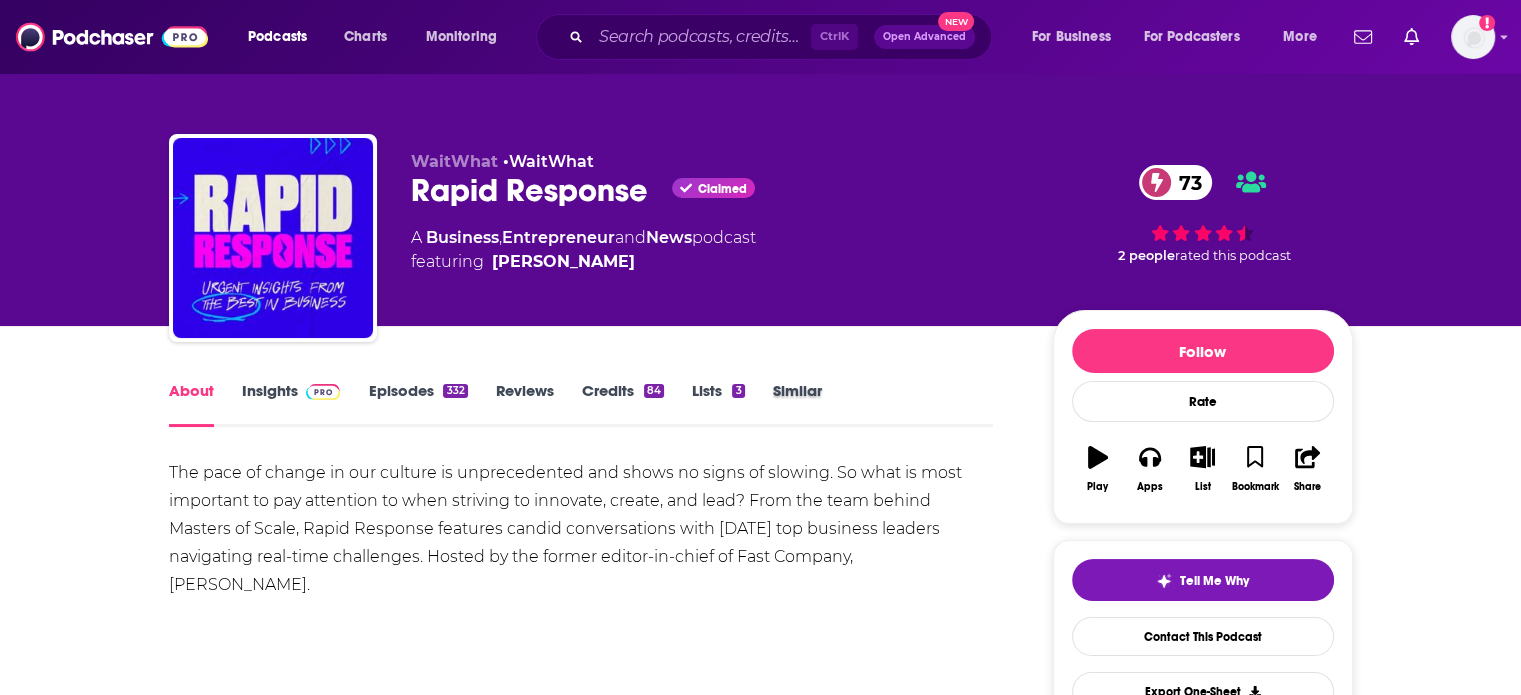 click on "Similar" at bounding box center [811, 404] 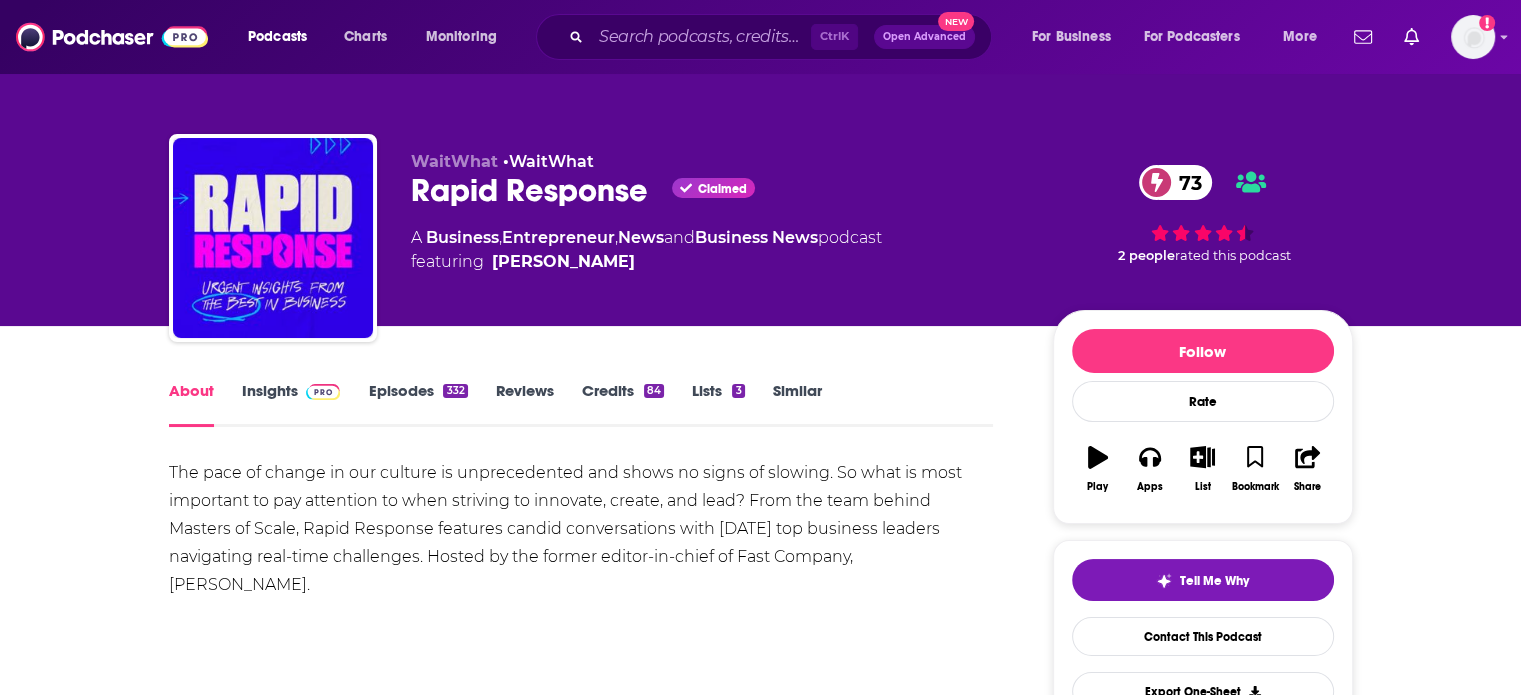click on "Similar" at bounding box center (797, 404) 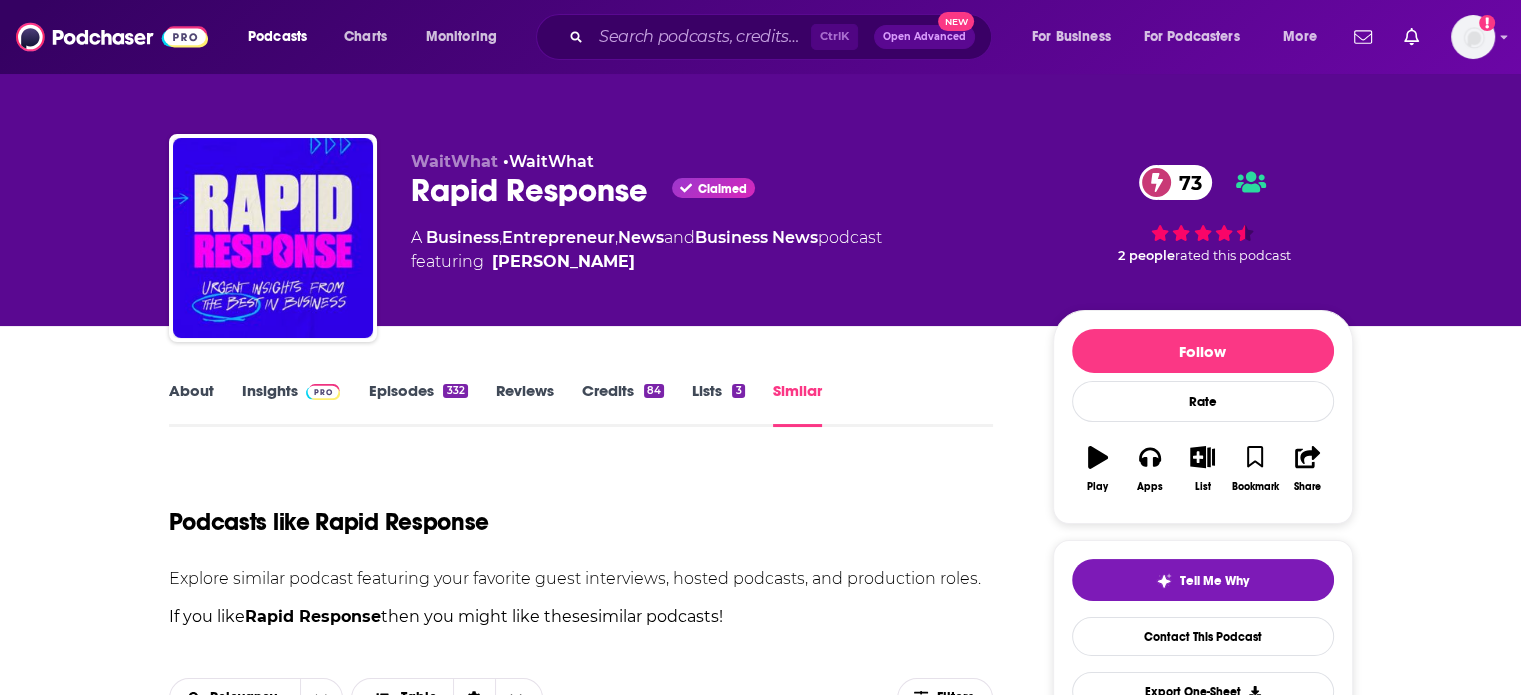scroll, scrollTop: 466, scrollLeft: 0, axis: vertical 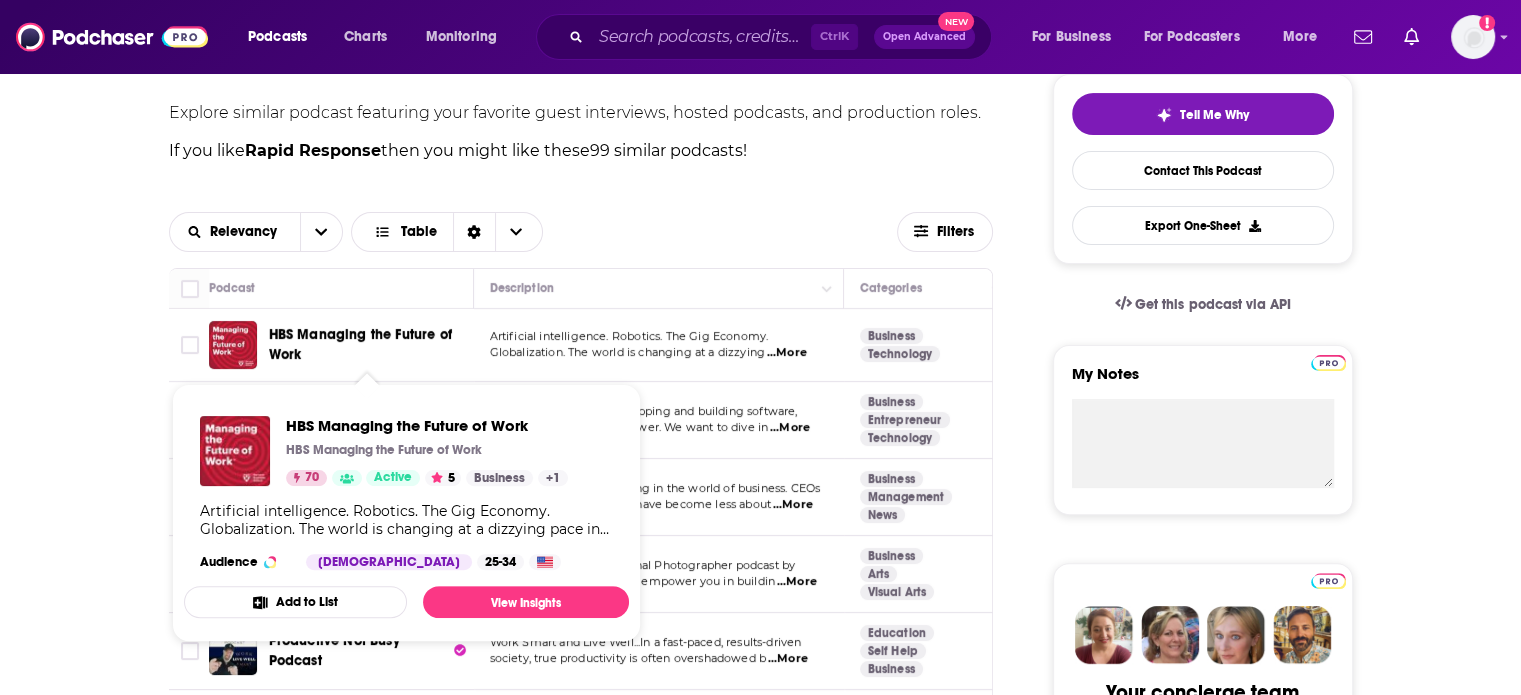 click on "HBS Managing the Future of Work" at bounding box center [360, 344] 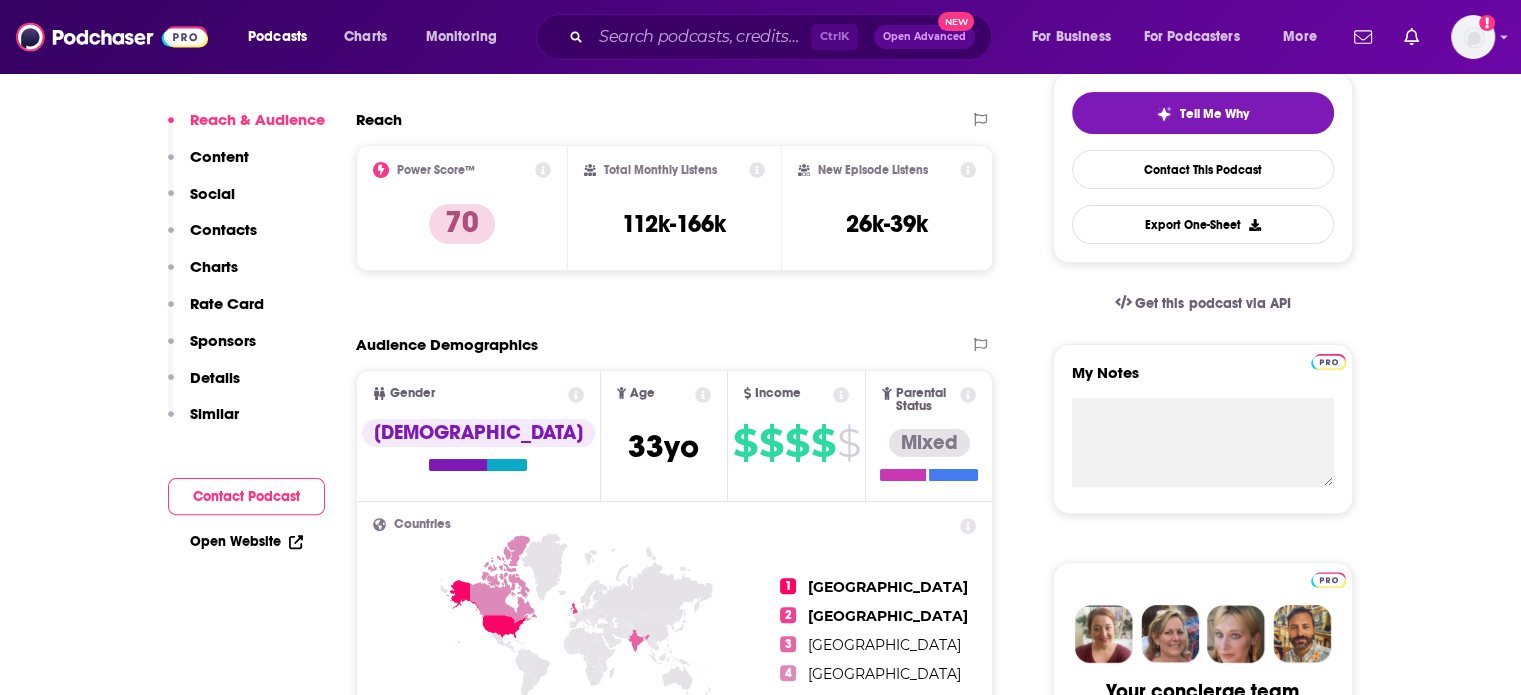 scroll, scrollTop: 233, scrollLeft: 0, axis: vertical 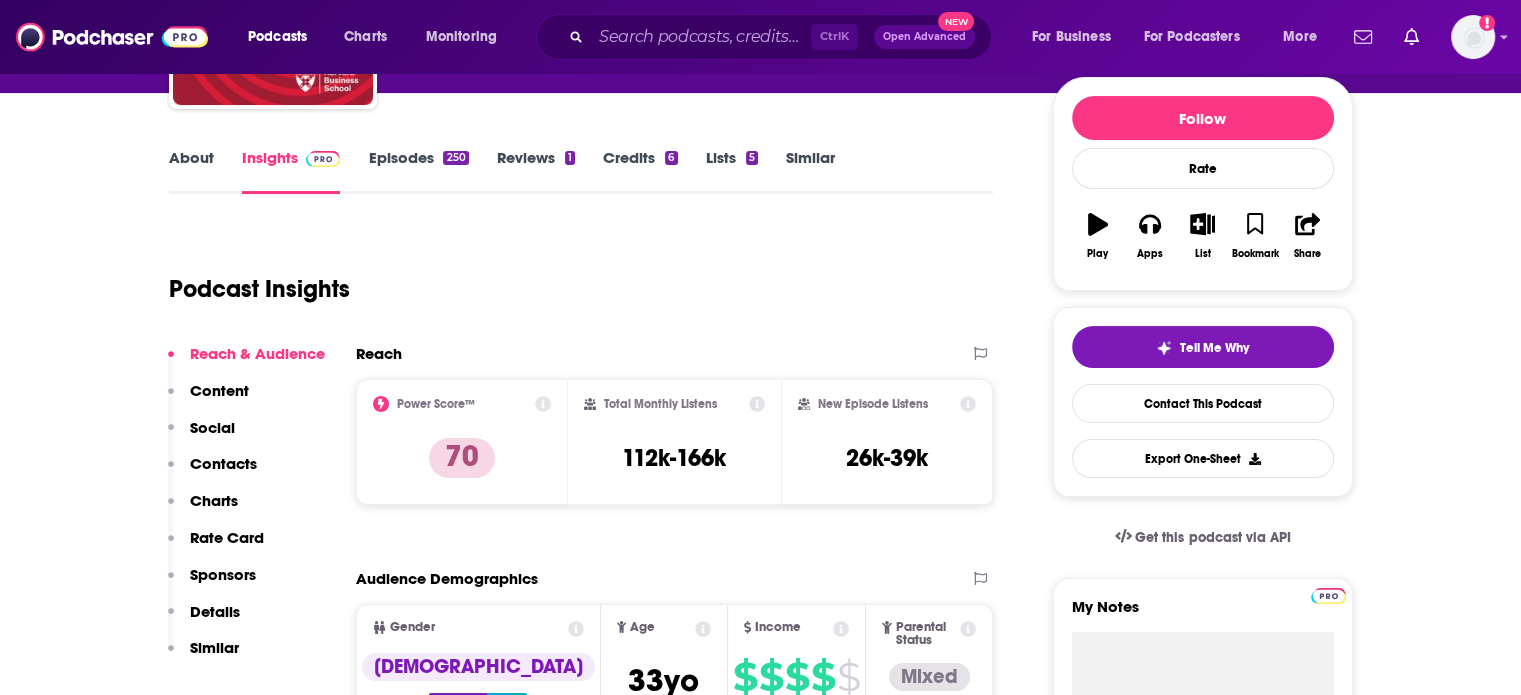 click on "Content" at bounding box center (219, 390) 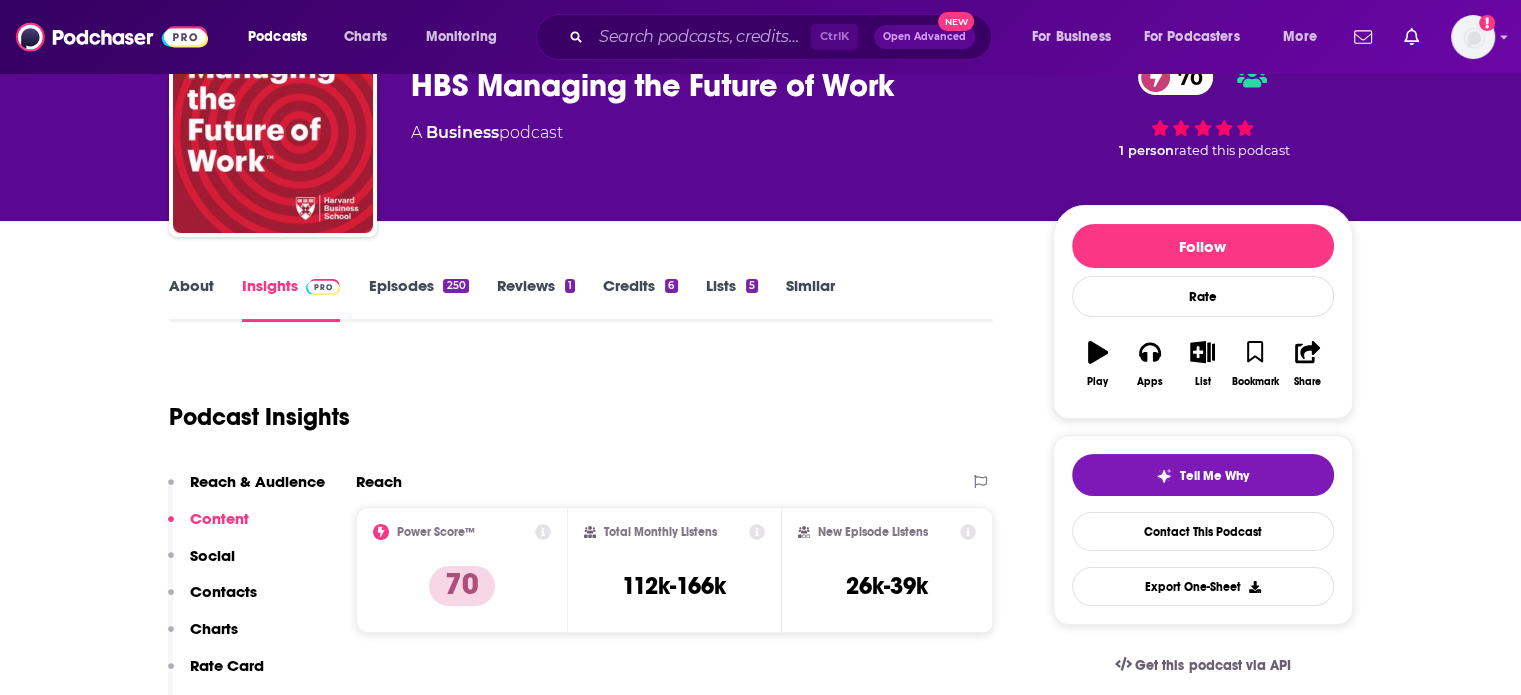 scroll, scrollTop: 0, scrollLeft: 0, axis: both 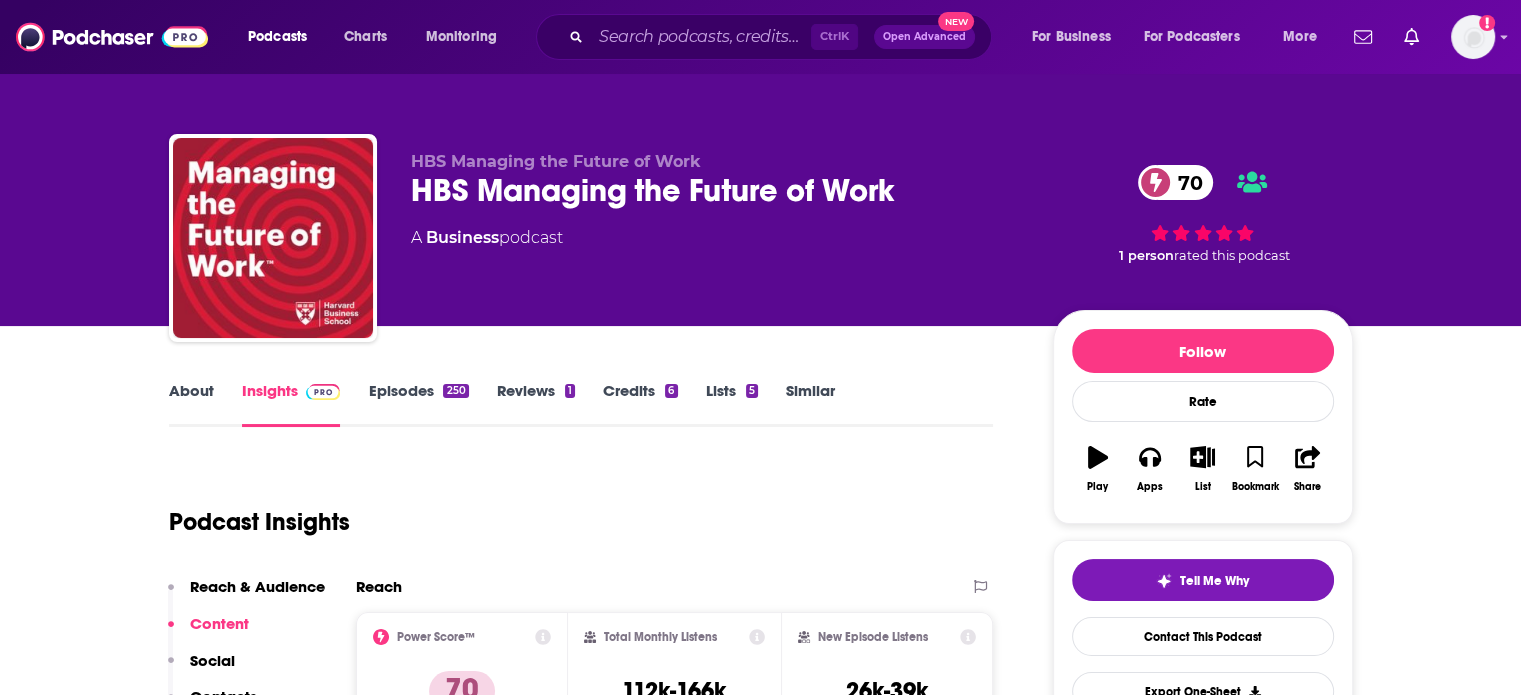 click on "Episodes 250" at bounding box center (418, 404) 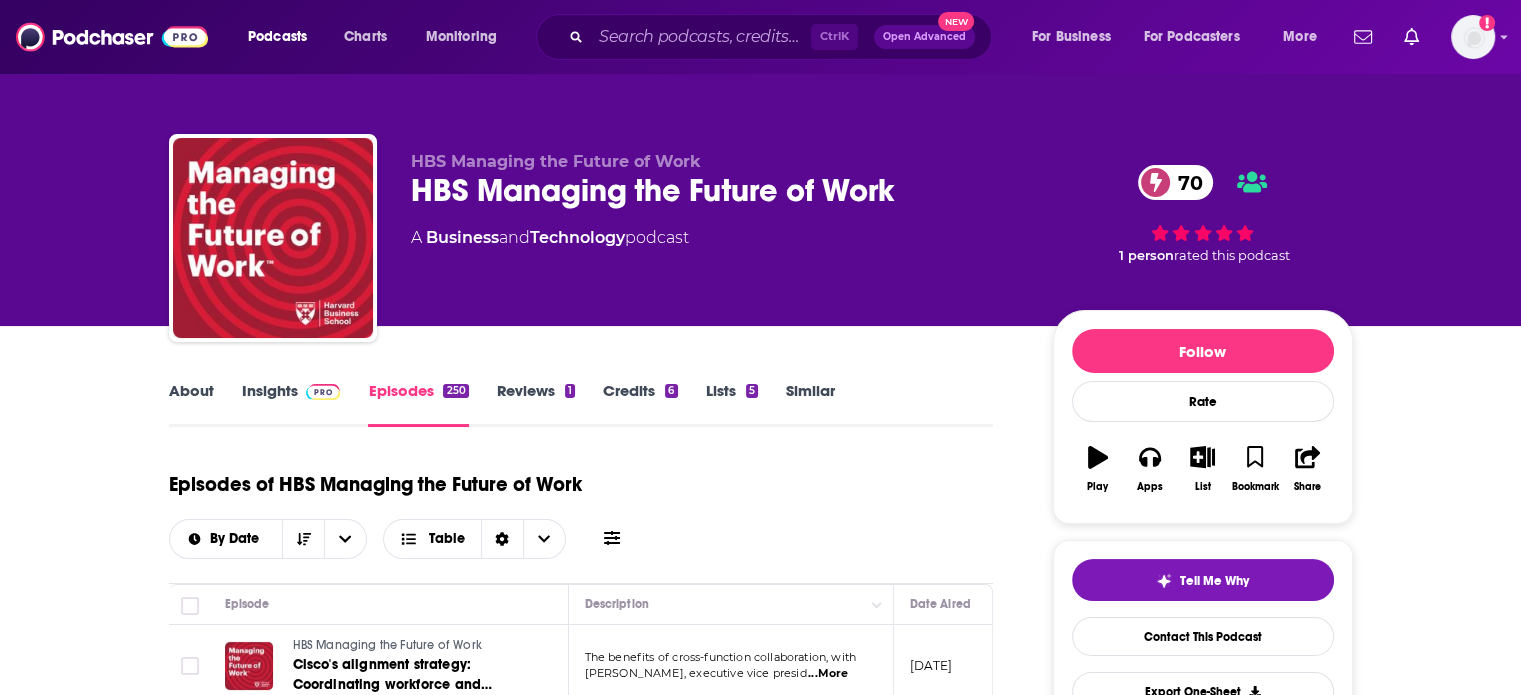 scroll, scrollTop: 700, scrollLeft: 0, axis: vertical 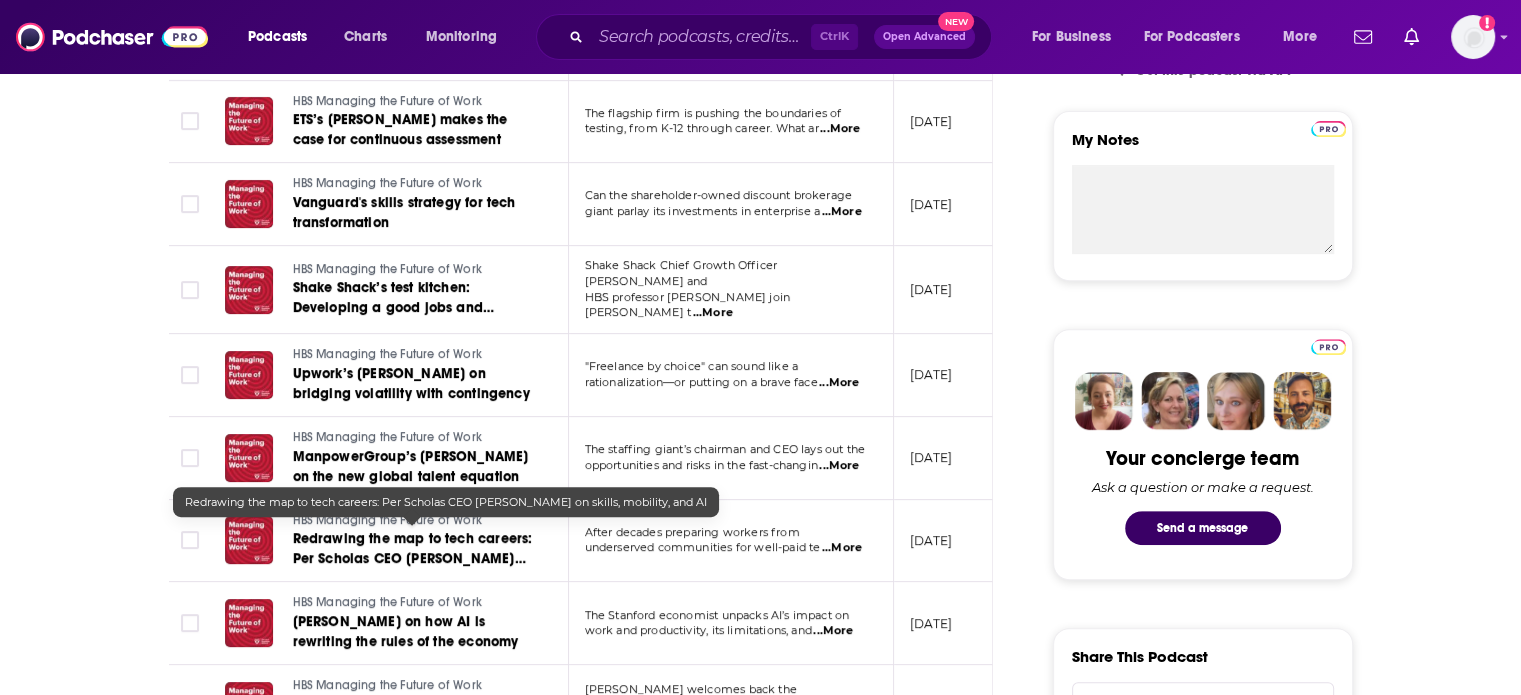 click on "Redrawing the map to tech careers: Per Scholas CEO [PERSON_NAME] on skills, mobility, and AI" at bounding box center (413, 558) 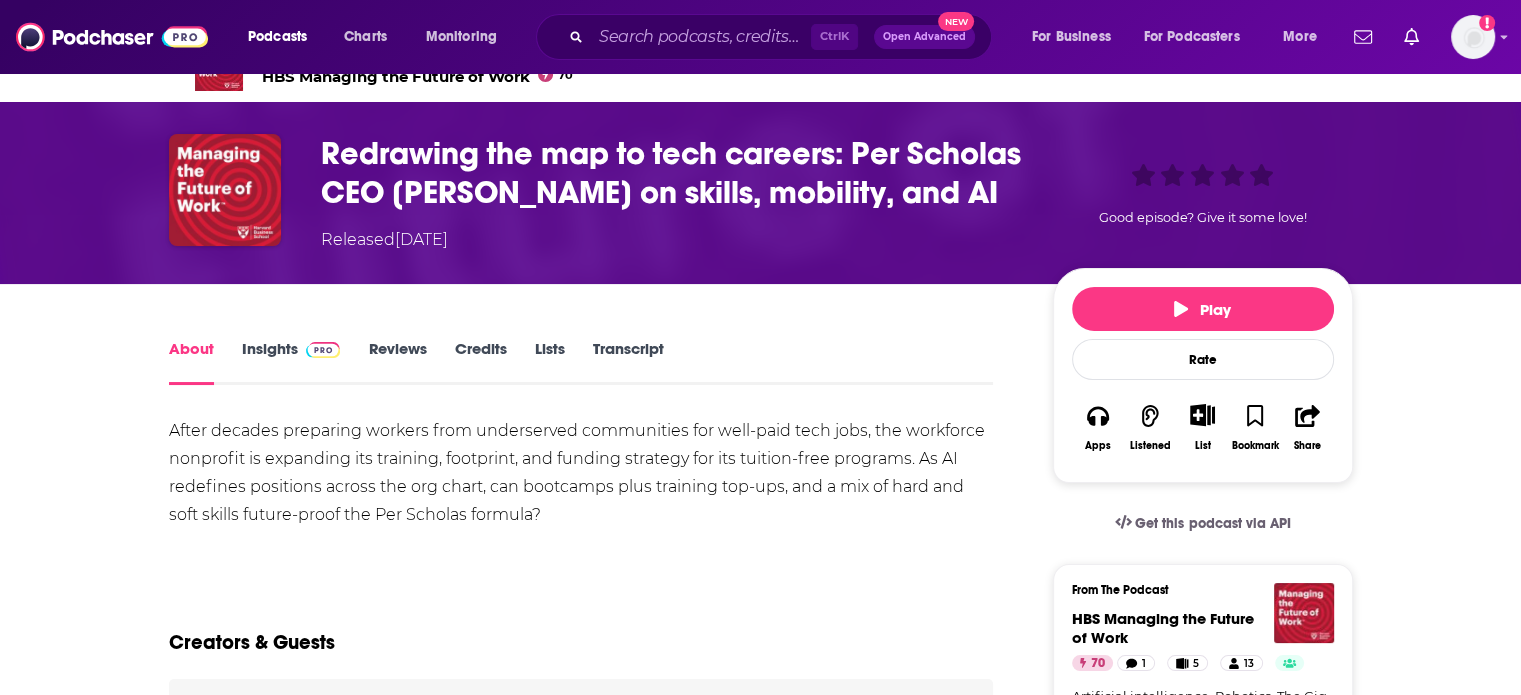 scroll, scrollTop: 0, scrollLeft: 0, axis: both 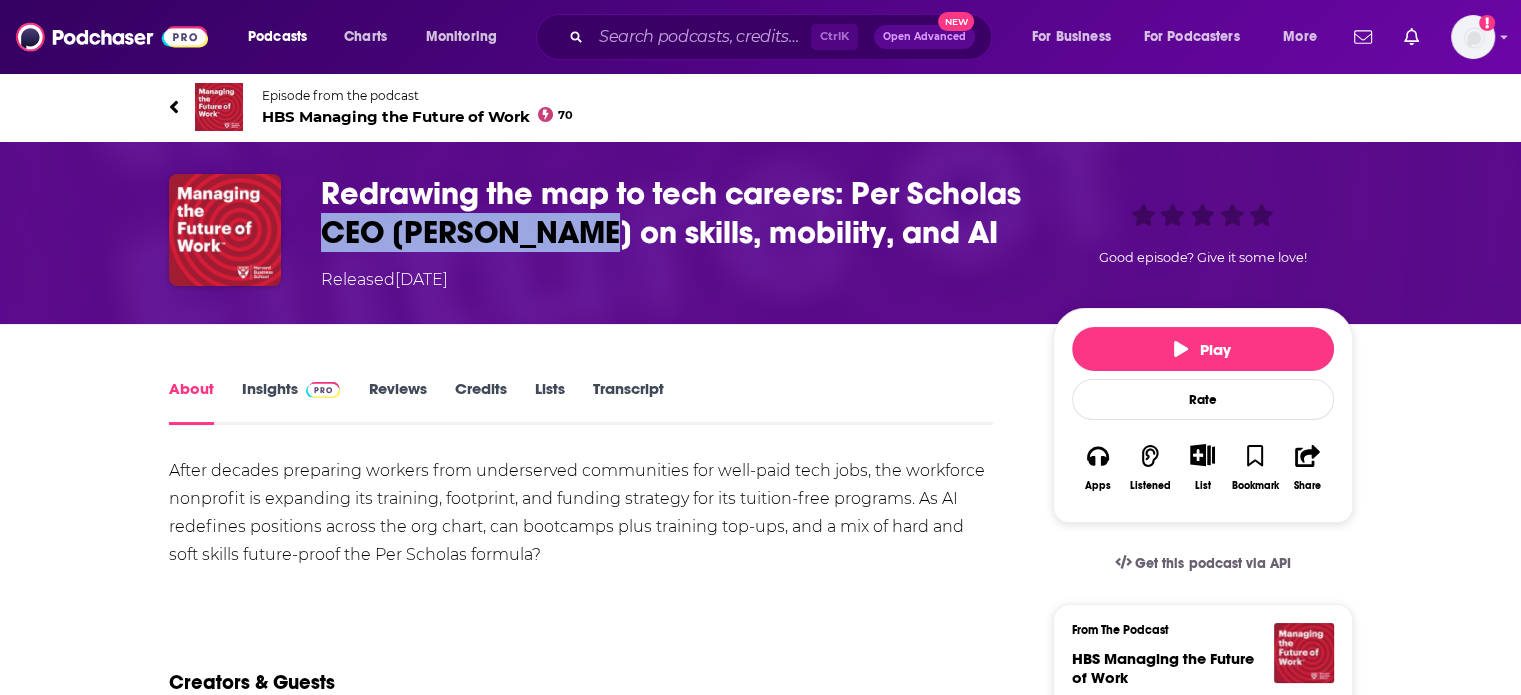 drag, startPoint x: 441, startPoint y: 228, endPoint x: 457, endPoint y: 229, distance: 16.03122 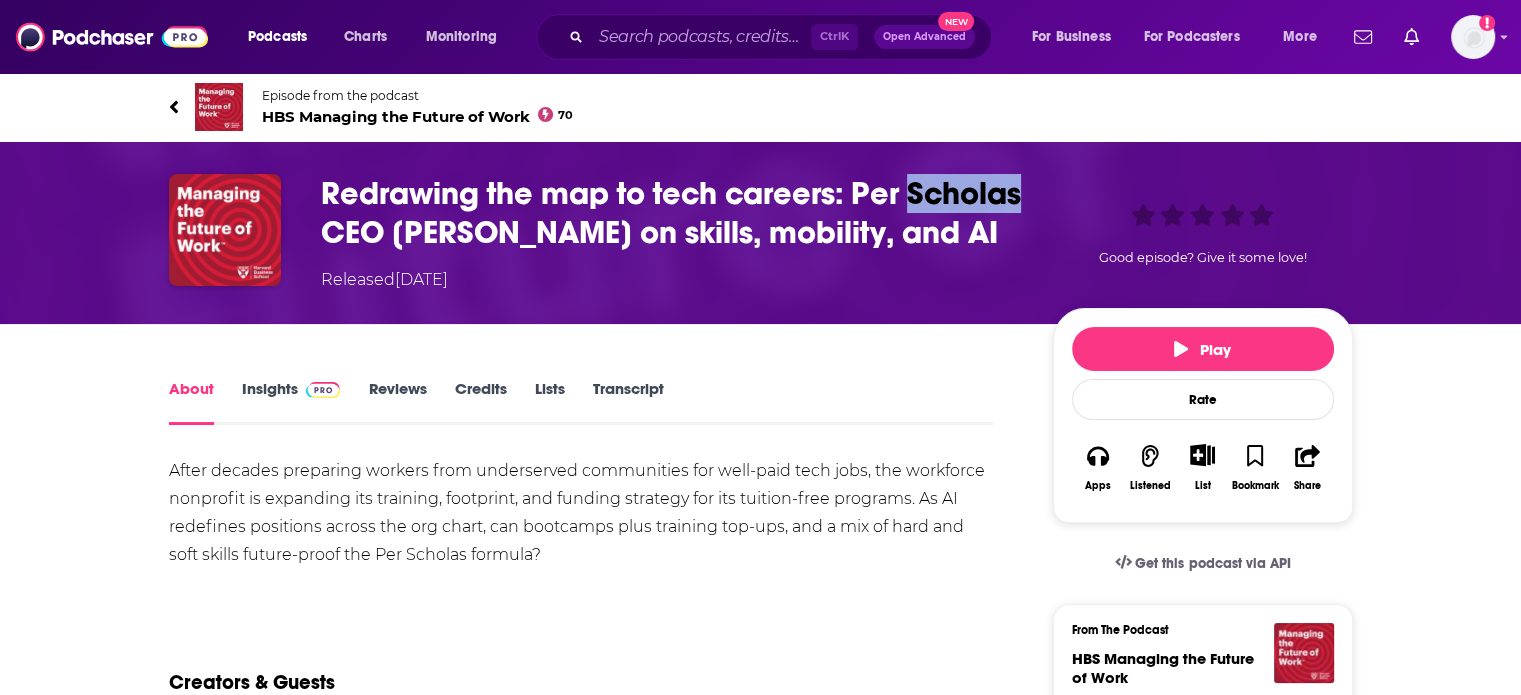 drag, startPoint x: 314, startPoint y: 229, endPoint x: 434, endPoint y: 231, distance: 120.01666 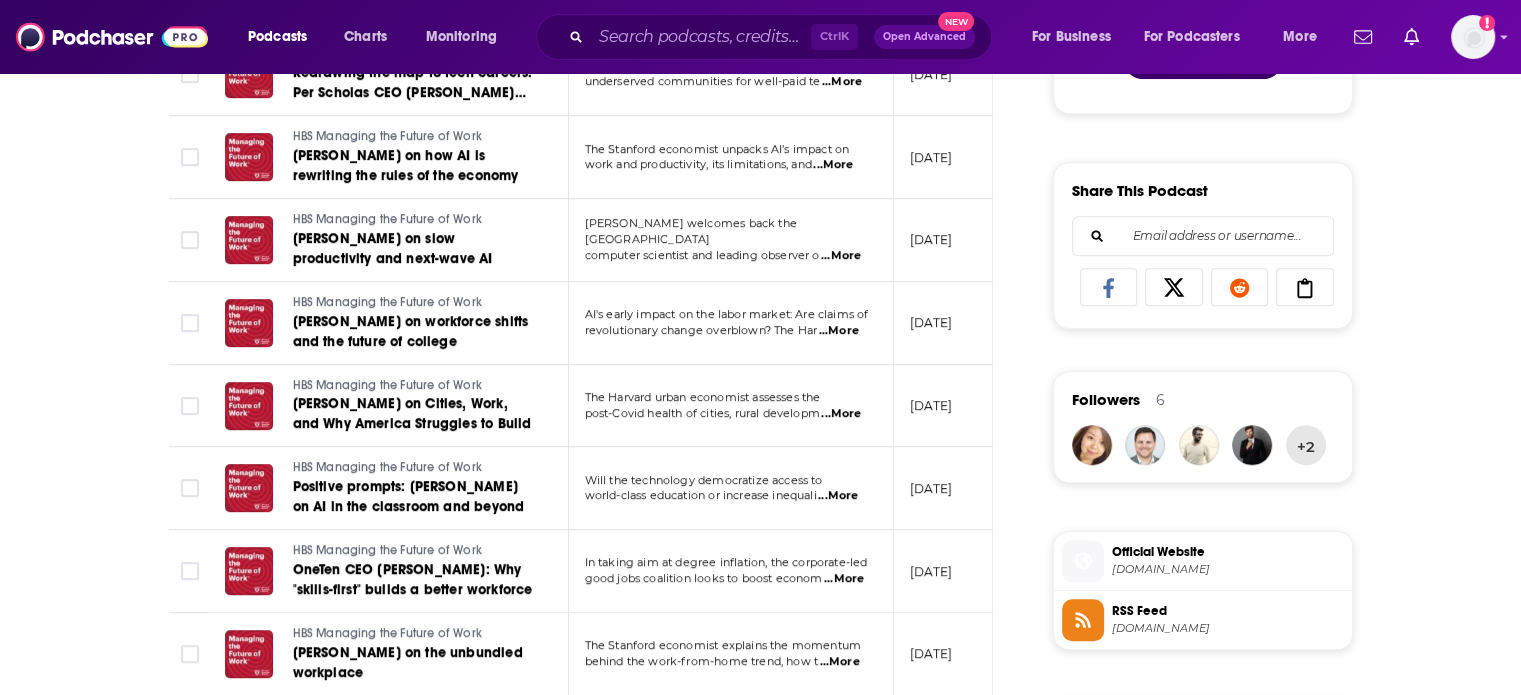 scroll, scrollTop: 1400, scrollLeft: 0, axis: vertical 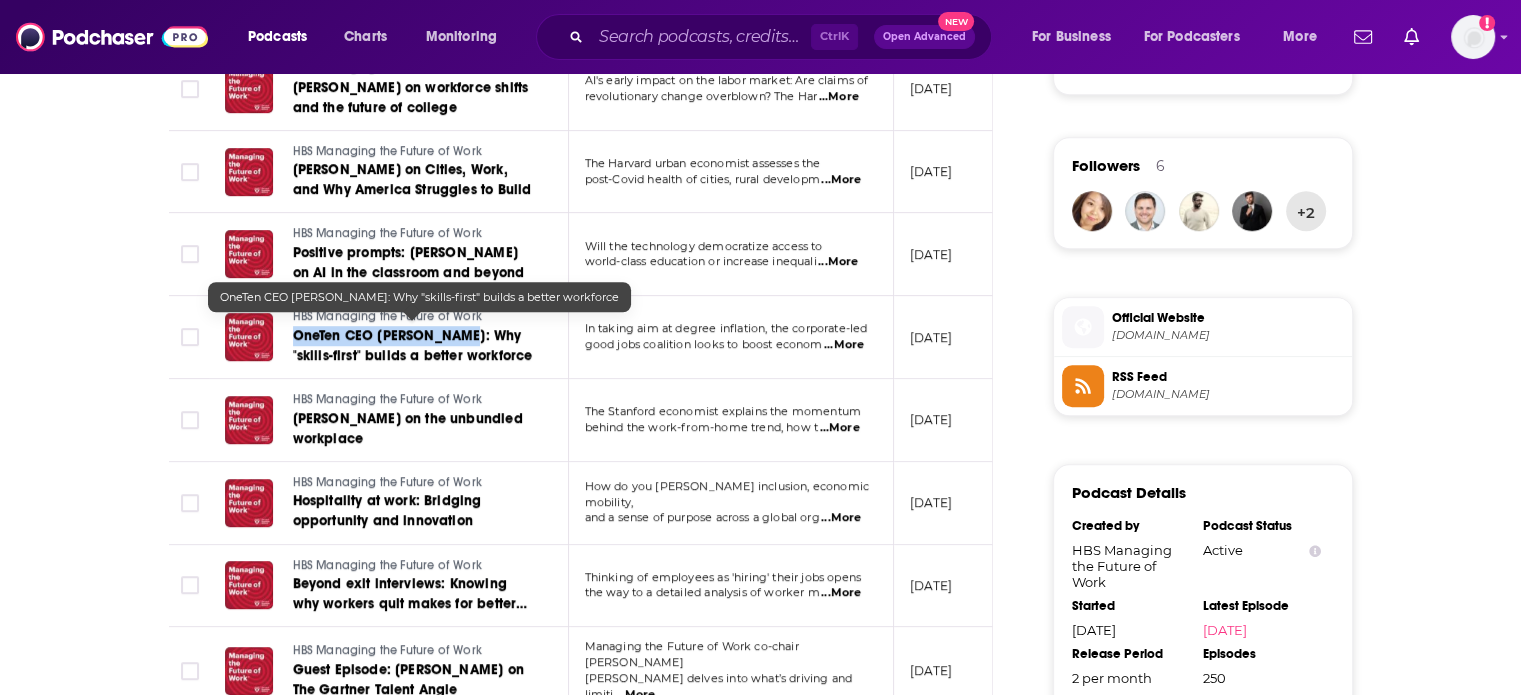 drag, startPoint x: 283, startPoint y: 326, endPoint x: 457, endPoint y: 330, distance: 174.04597 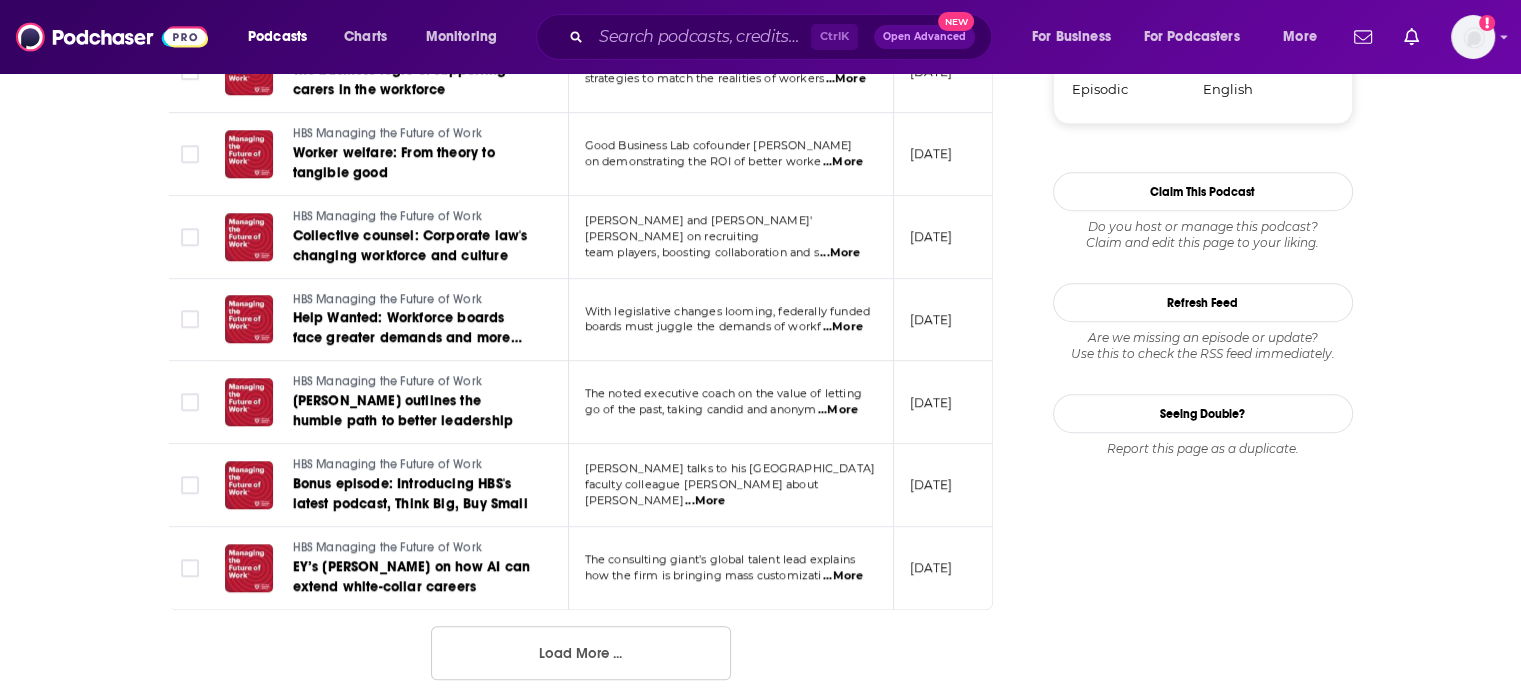 scroll, scrollTop: 2308, scrollLeft: 0, axis: vertical 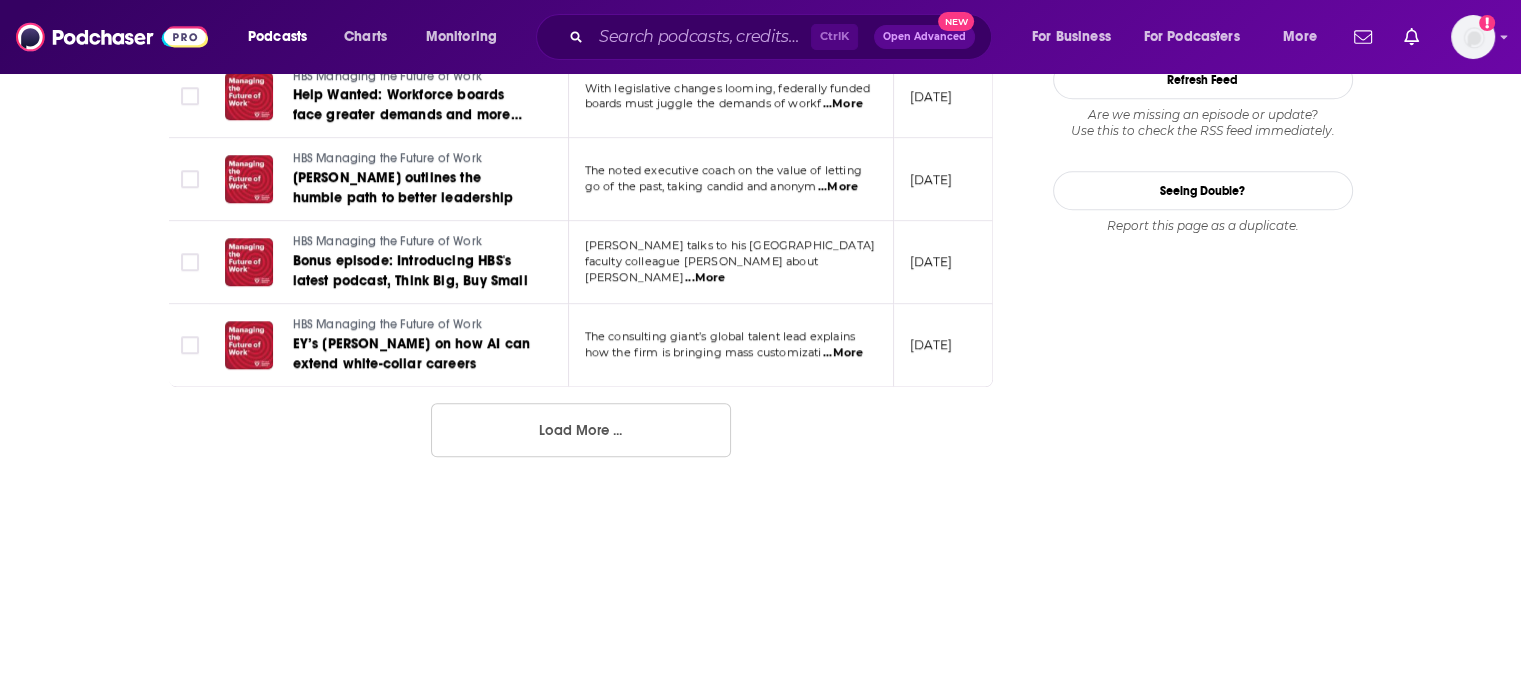 click on "Episodes of HBS Managing the Future of Work By Date Table Episode Description Date Aired Reach Episode Guests Length HBS Managing the Future of Work Cisco's alignment strategy: Coordinating workforce and operations The benefits of cross-function collaboration, with [PERSON_NAME], executive vice presid  ...More [DATE]  Pending -- 35:43 s HBS Managing the Future of Work Designing Equitable Workplaces The [GEOGRAPHIC_DATA][PERSON_NAME]'s [PERSON_NAME] and [PERSON_NAME] on why workplace fairness is a prob  ...More [DATE] 26k-39k -- 42:38 s HBS Managing the Future of Work ETS’s [PERSON_NAME] makes the case for continuous assessment The flagship firm is pushing the boundaries of testing, from K-12 through career. What ar  ...More [DATE] 26k-39k -- 36:39 s HBS Managing the Future of Work Vanguard's skills strategy for tech transformation Can the shareholder-owned discount brokerage giant parlay its investments in enterprise a  ...More [DATE] 31k-45k -- 29:47 s HBS Managing the Future of Work -- s" at bounding box center (581, -577) 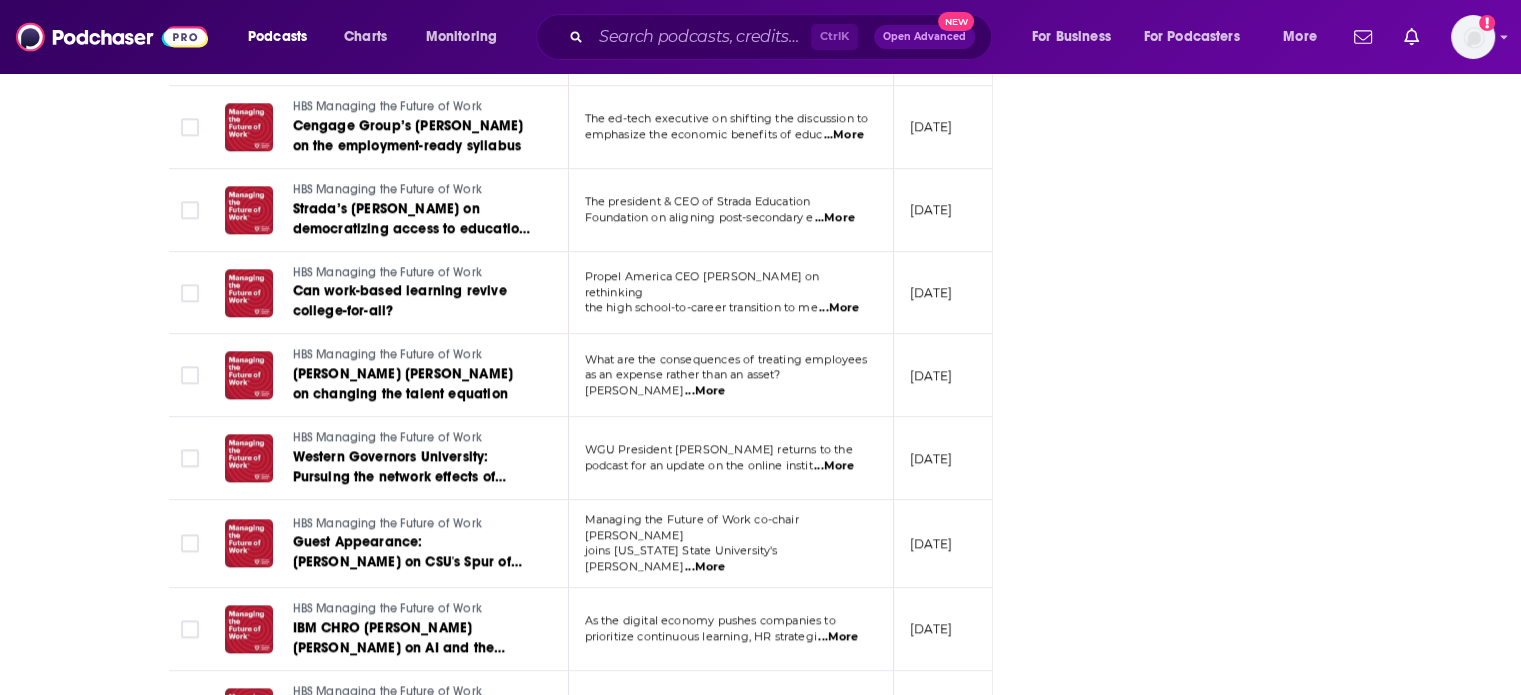 scroll, scrollTop: 3008, scrollLeft: 0, axis: vertical 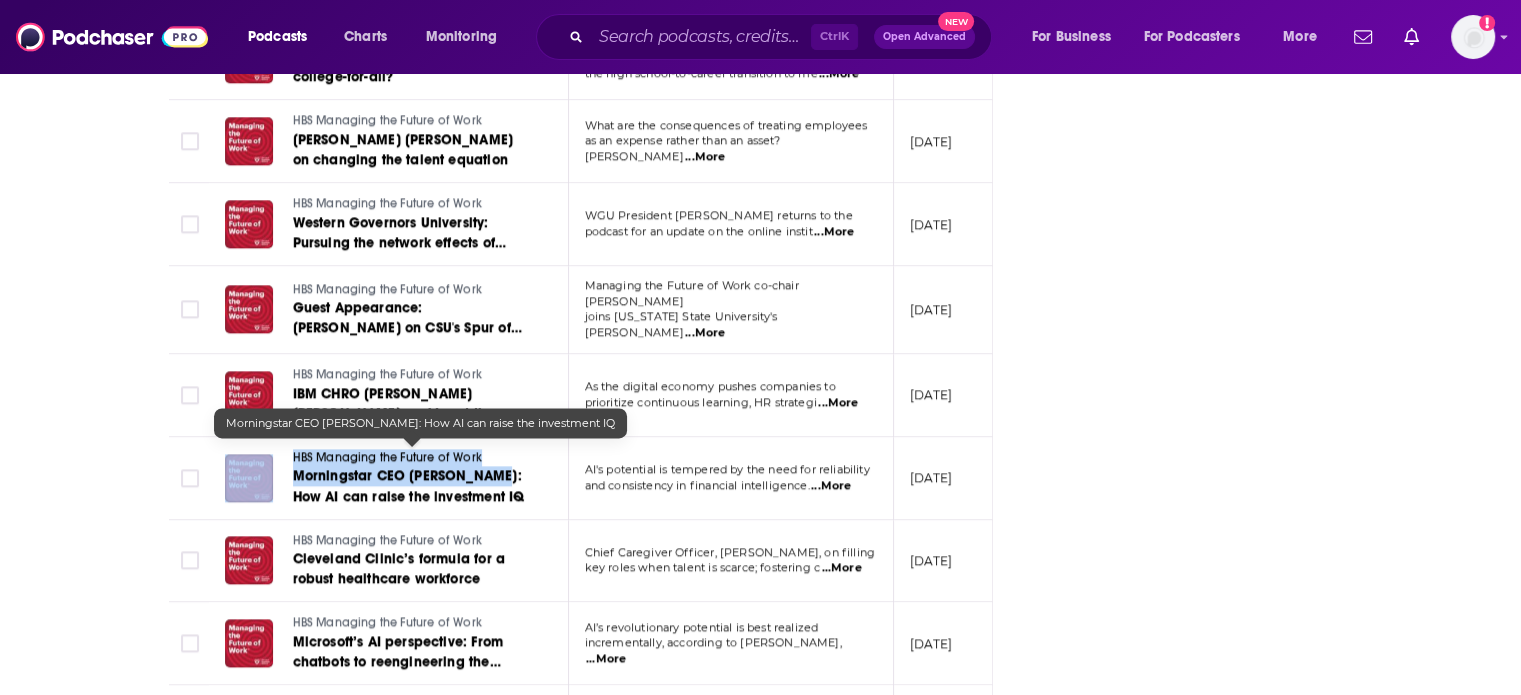 drag, startPoint x: 280, startPoint y: 457, endPoint x: 494, endPoint y: 457, distance: 214 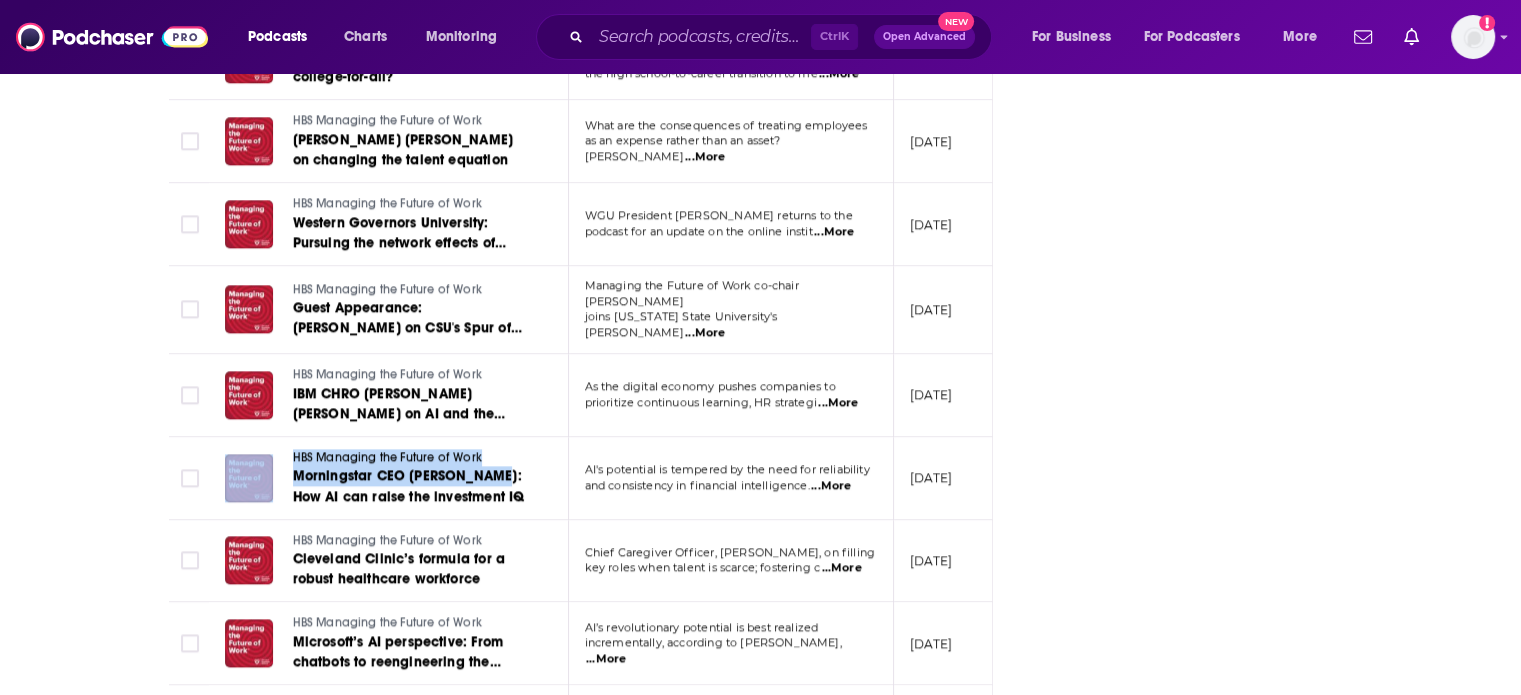 click on "HBS Managing the Future of Work" at bounding box center [387, 540] 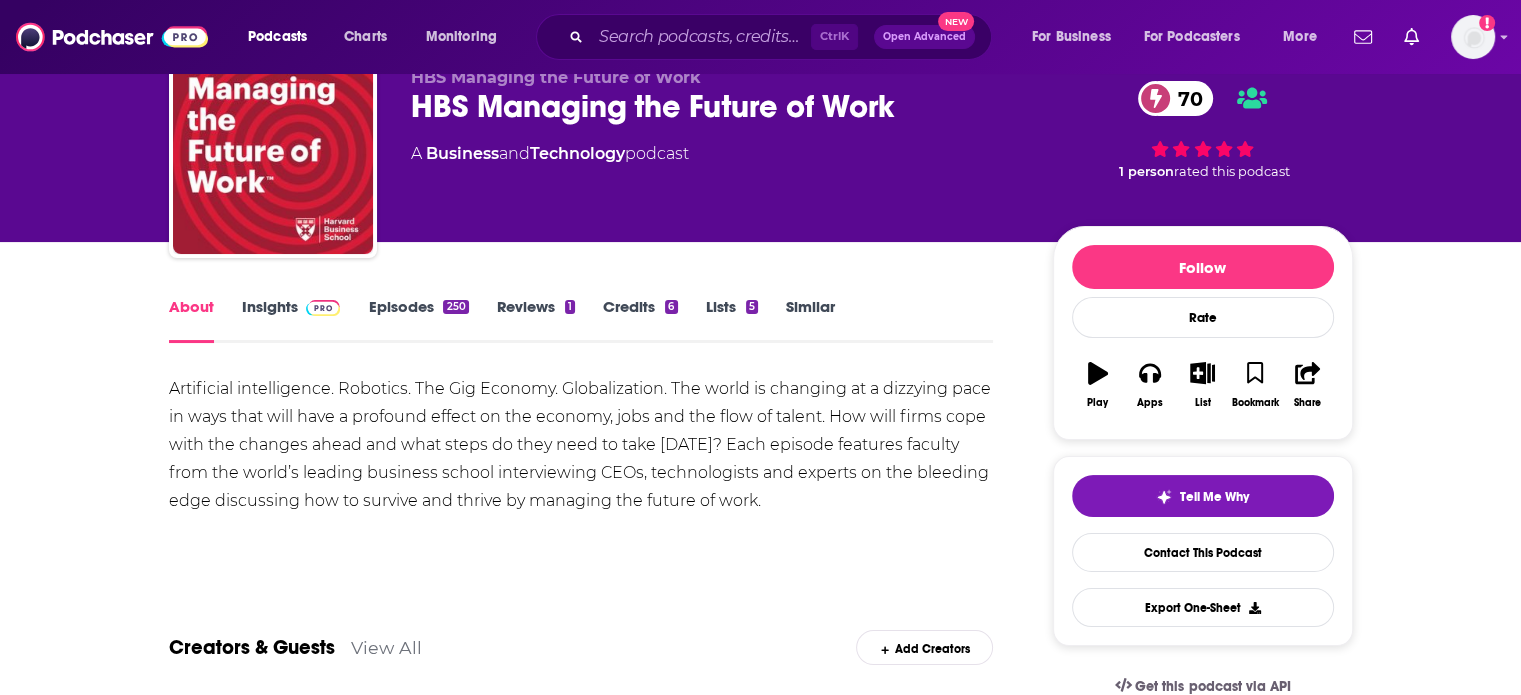 scroll, scrollTop: 0, scrollLeft: 0, axis: both 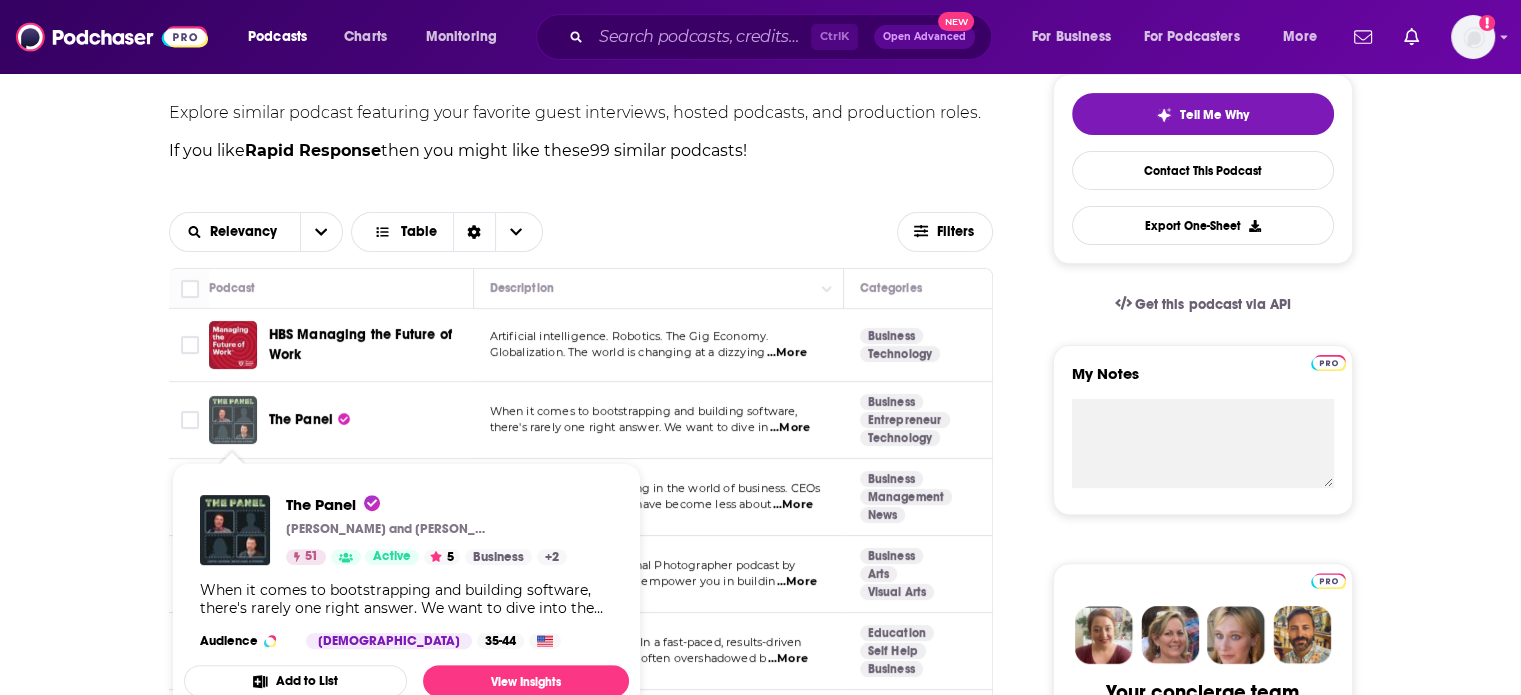 click at bounding box center (233, 420) 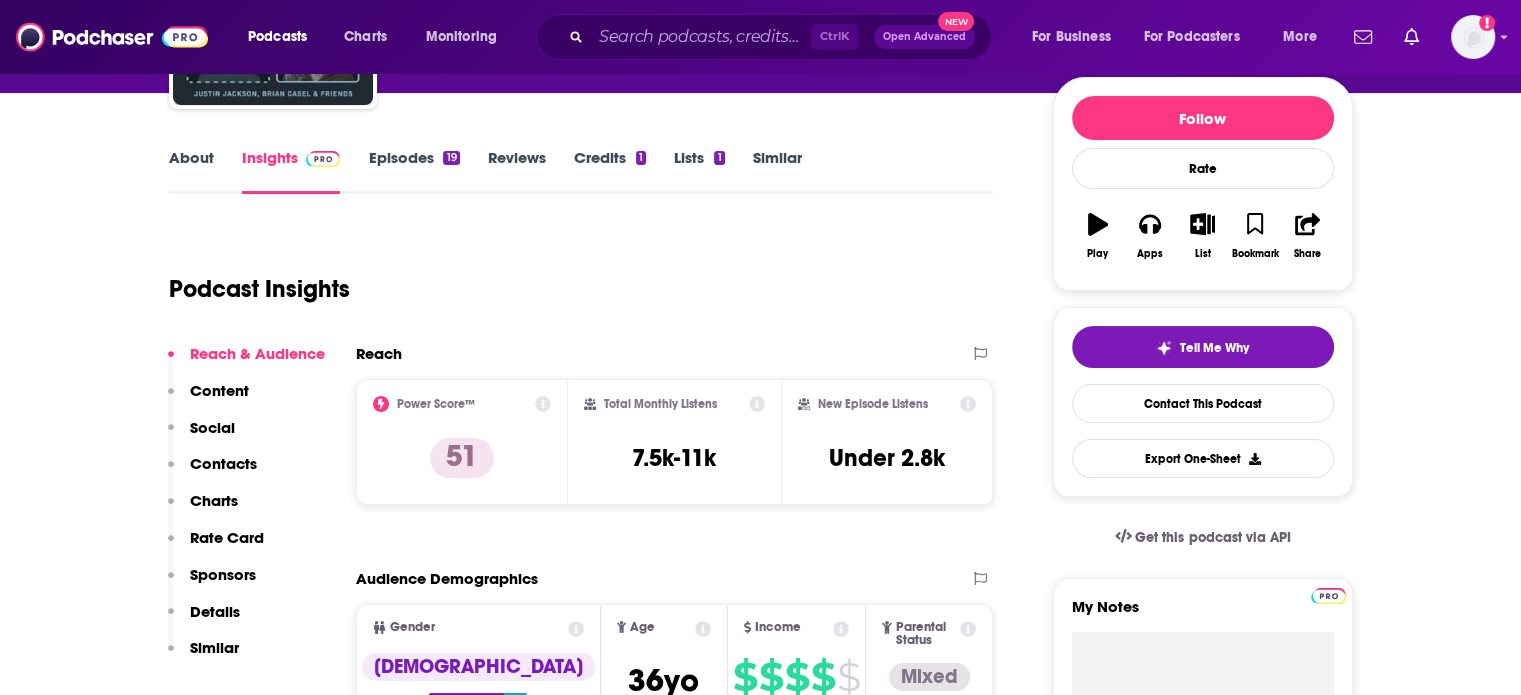 scroll, scrollTop: 0, scrollLeft: 0, axis: both 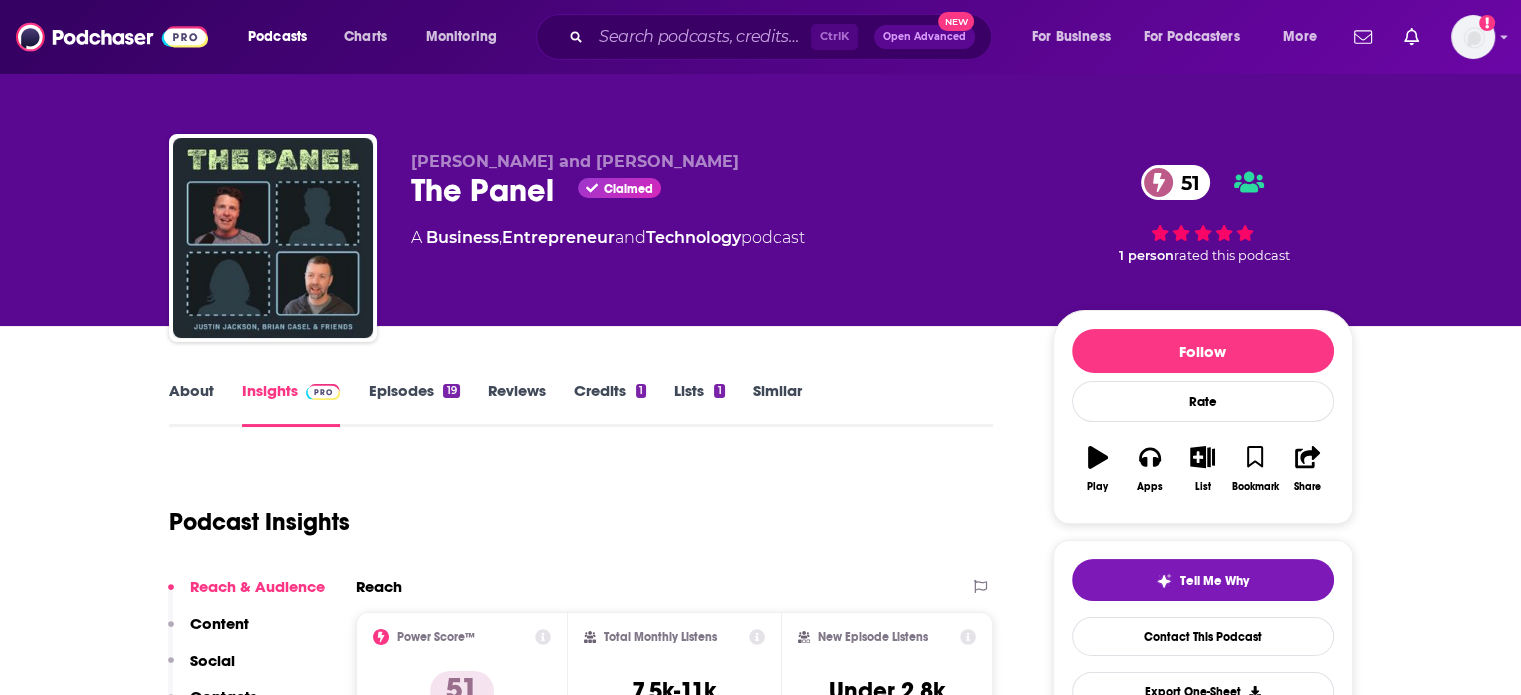 click on "Episodes 19" at bounding box center (413, 404) 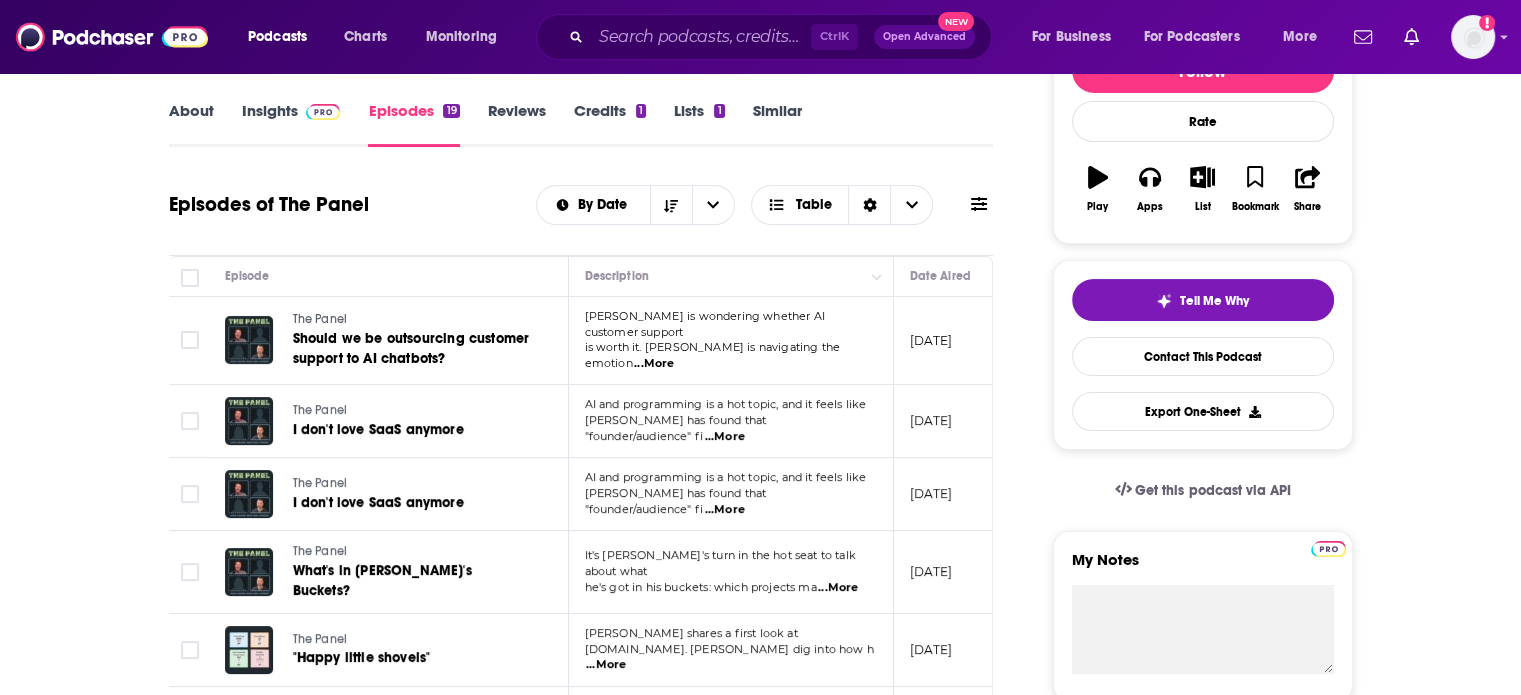 scroll, scrollTop: 233, scrollLeft: 0, axis: vertical 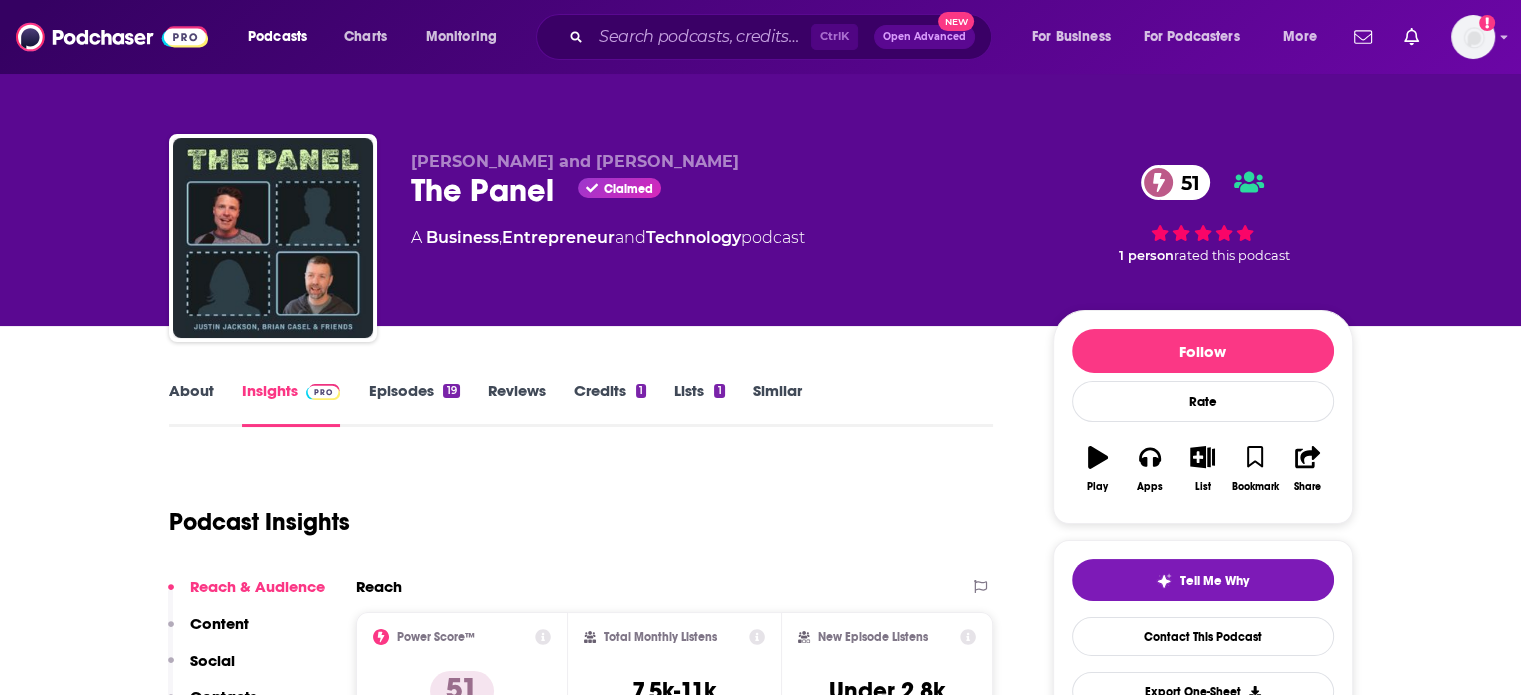 click on "About Insights Episodes 19 Reviews Credits 1 Lists 1 Similar Podcast Insights Reach & Audience Content Social Contacts Charts Rate Card Sponsors Details Similar Contact Podcast Open Website  Reach Power Score™ 51 Total Monthly Listens 7.5k-11k New Episode Listens Under 2.8k Export One-Sheet Audience Demographics Gender [DEMOGRAPHIC_DATA] Age [DEMOGRAPHIC_DATA] yo Income $ $ $ $ $ Parental Status Mixed Countries 1 [GEOGRAPHIC_DATA] 2 [GEOGRAPHIC_DATA] 3 [GEOGRAPHIC_DATA] 4 [GEOGRAPHIC_DATA] 5 [GEOGRAPHIC_DATA] Top Cities [GEOGRAPHIC_DATA], [GEOGRAPHIC_DATA] , [GEOGRAPHIC_DATA] , [GEOGRAPHIC_DATA], [GEOGRAPHIC_DATA] , [GEOGRAPHIC_DATA], [GEOGRAPHIC_DATA] , [GEOGRAPHIC_DATA] , [GEOGRAPHIC_DATA], [GEOGRAPHIC_DATA] Interests Technology and Computing - Software , Software , Society - Work , Technology , Restaurants, Food & Grocery , Education Jobs Software Engineers , Product Managers/Directors , Journalists/Reporters , Company Founders , Directors , Entrepreneurs Ethnicities White / [DEMOGRAPHIC_DATA] , [DEMOGRAPHIC_DATA] , [DEMOGRAPHIC_DATA] , Asian Show More Content Political Skew Not Available Socials X/Twitter @Panel_Pod 17 Twitter @CasJam Host 9k Contacts   RSS   Podcast Email [PERSON_NAME] and [PERSON_NAME] Charts" at bounding box center [581, 5718] 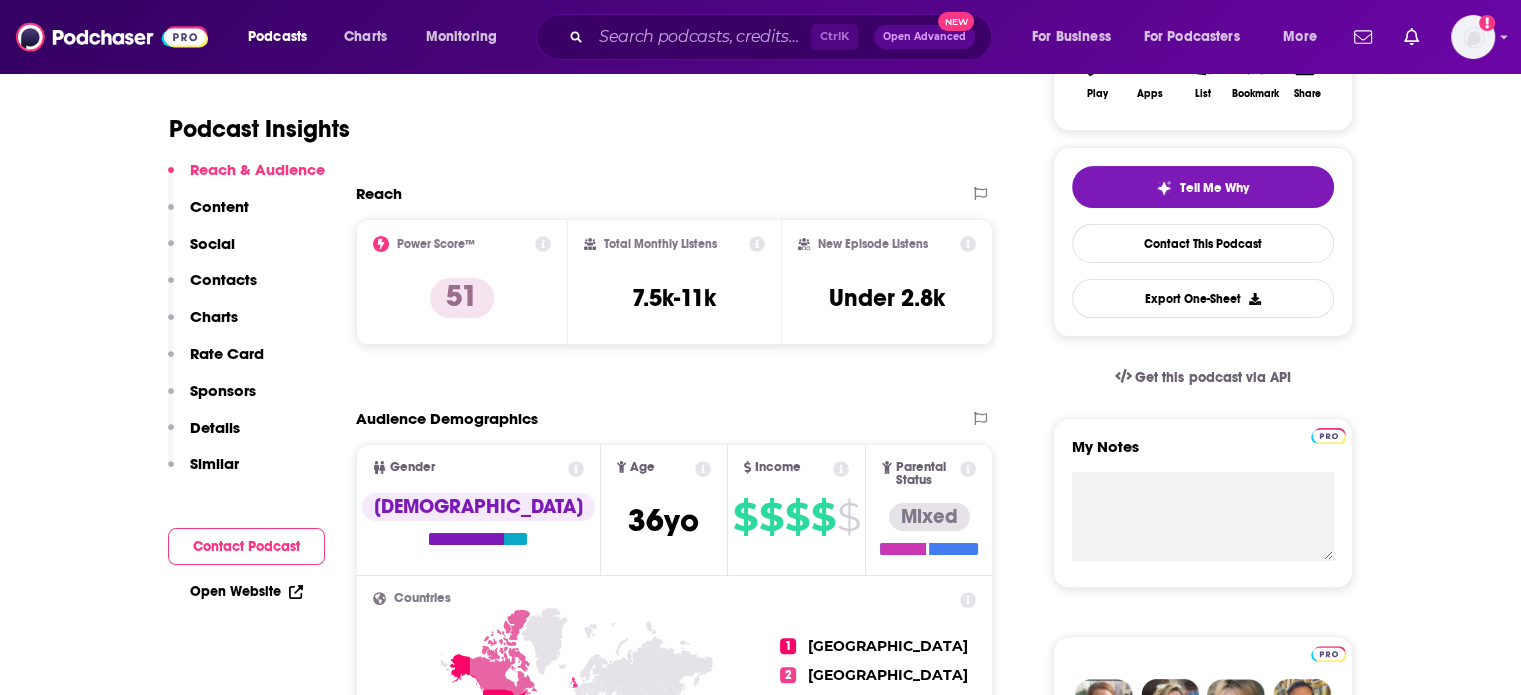 scroll, scrollTop: 700, scrollLeft: 0, axis: vertical 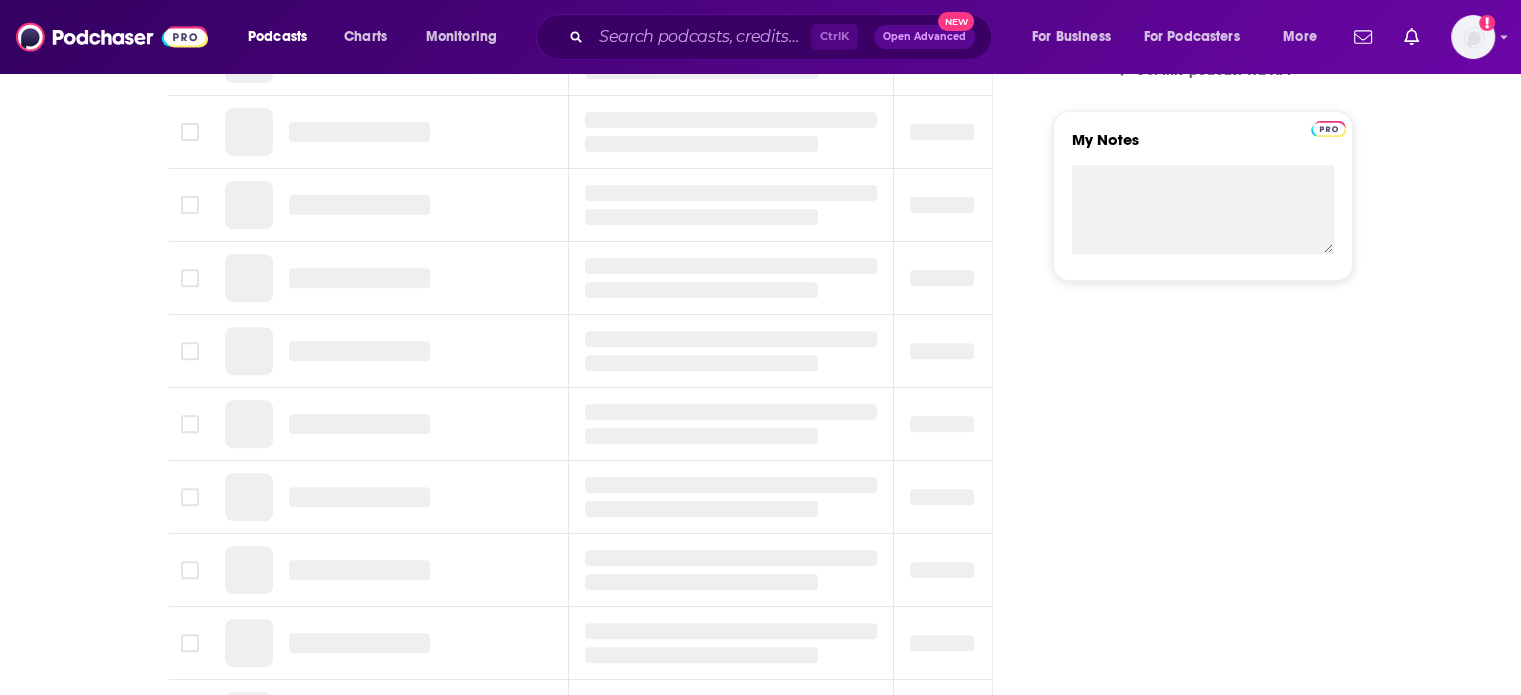 click on "[PERSON_NAME] and [PERSON_NAME]   The Panel Claimed 51 A   Business ,  Entrepreneur  and  Technology  podcast 51   1   person  rated this podcast" at bounding box center [760, -537] 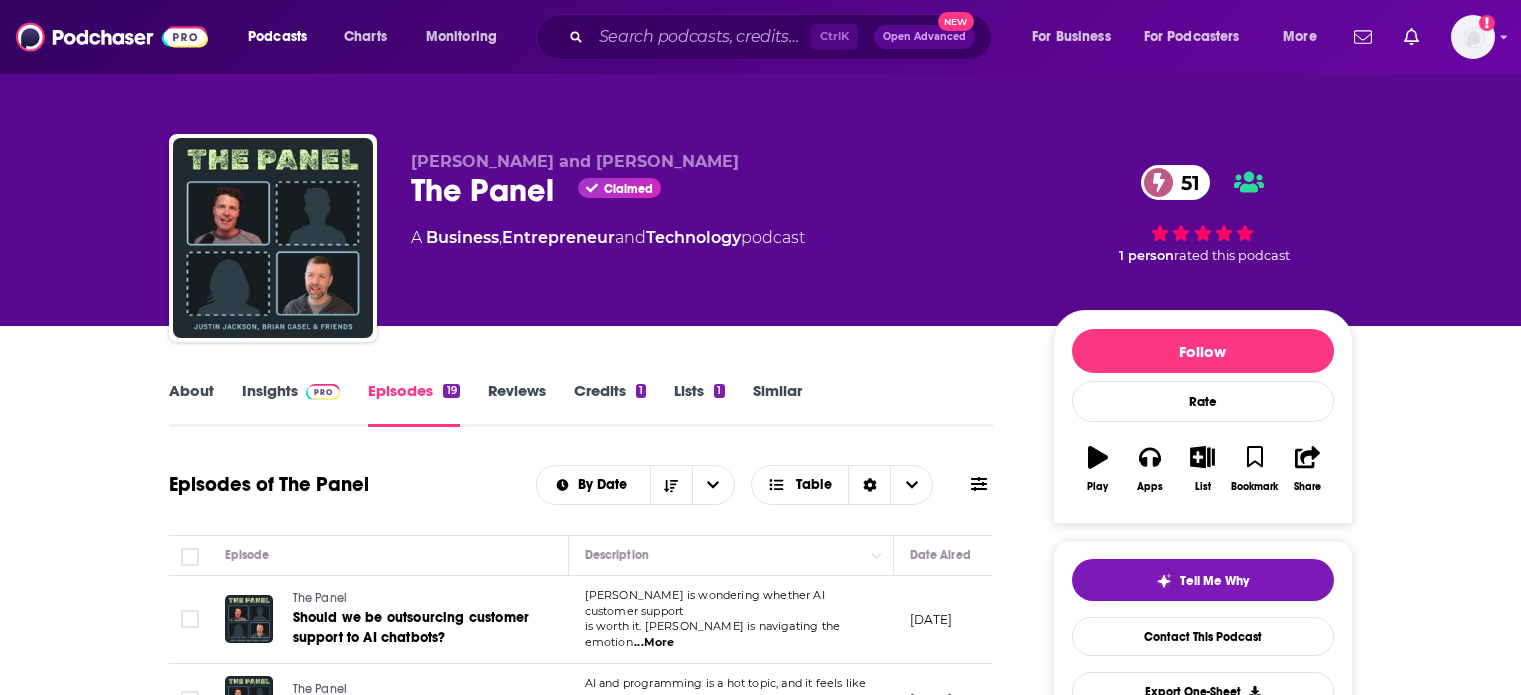scroll, scrollTop: 0, scrollLeft: 0, axis: both 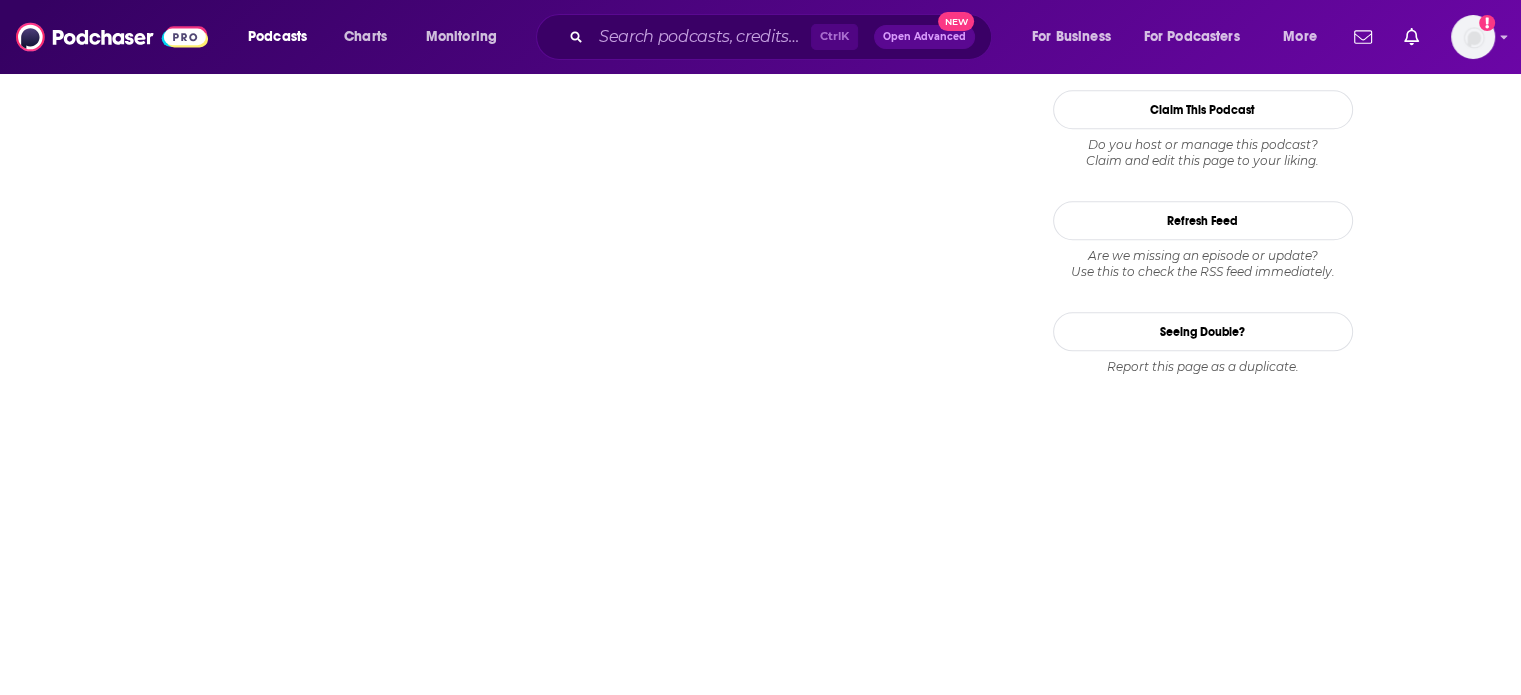 click on "Follow Rate Play Apps List Bookmark Share Tell Me Why Contact This Podcast Export One-Sheet Get this podcast via API My Notes Your concierge team Ask a question or make a request. Send a message Share This Podcast Recommendation sent https://www.podchaser.com/podcasts/the-panel-5957115 Copy Link Hosted by Affiliate Official Website panelpodcast.com RSS Feed feeds.transistor.fm X/Twitter twitter.com/Panel_Pod Bluesky bsky.app Podcast Details Created by Justin and Brian Podcast Status Active Started Jan 10th, 2025 Latest Episode Jul 18th, 2025 Release Period 2 per month Episodes 19 Avg. Episode Length About 1 hour Explicit No Language English Claim This Podcast Do you host or manage this podcast? Claim and edit this page to your liking. Refresh Feed Are we missing an episode or update? Use this to check the RSS feed immediately. Seeing Double? Report this page as a duplicate." at bounding box center (1203, -660) 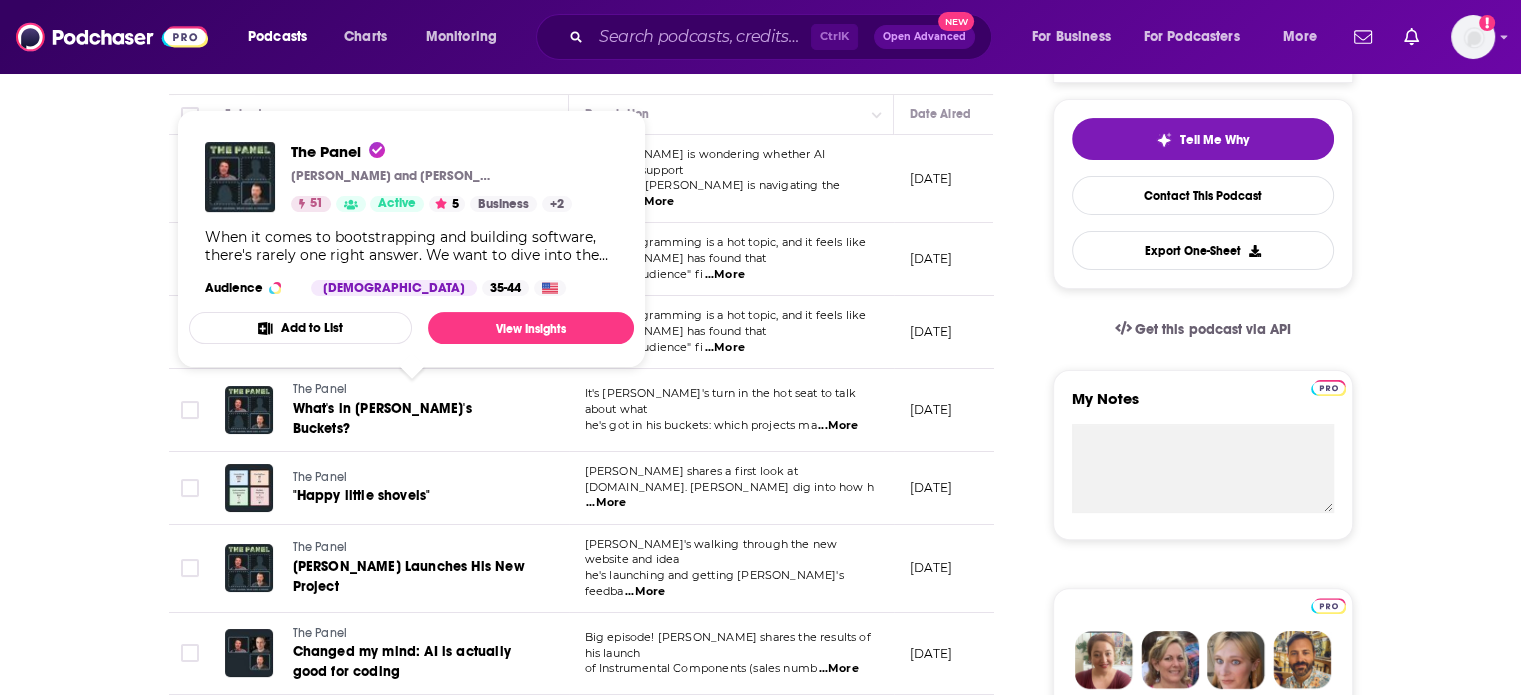 scroll, scrollTop: 0, scrollLeft: 0, axis: both 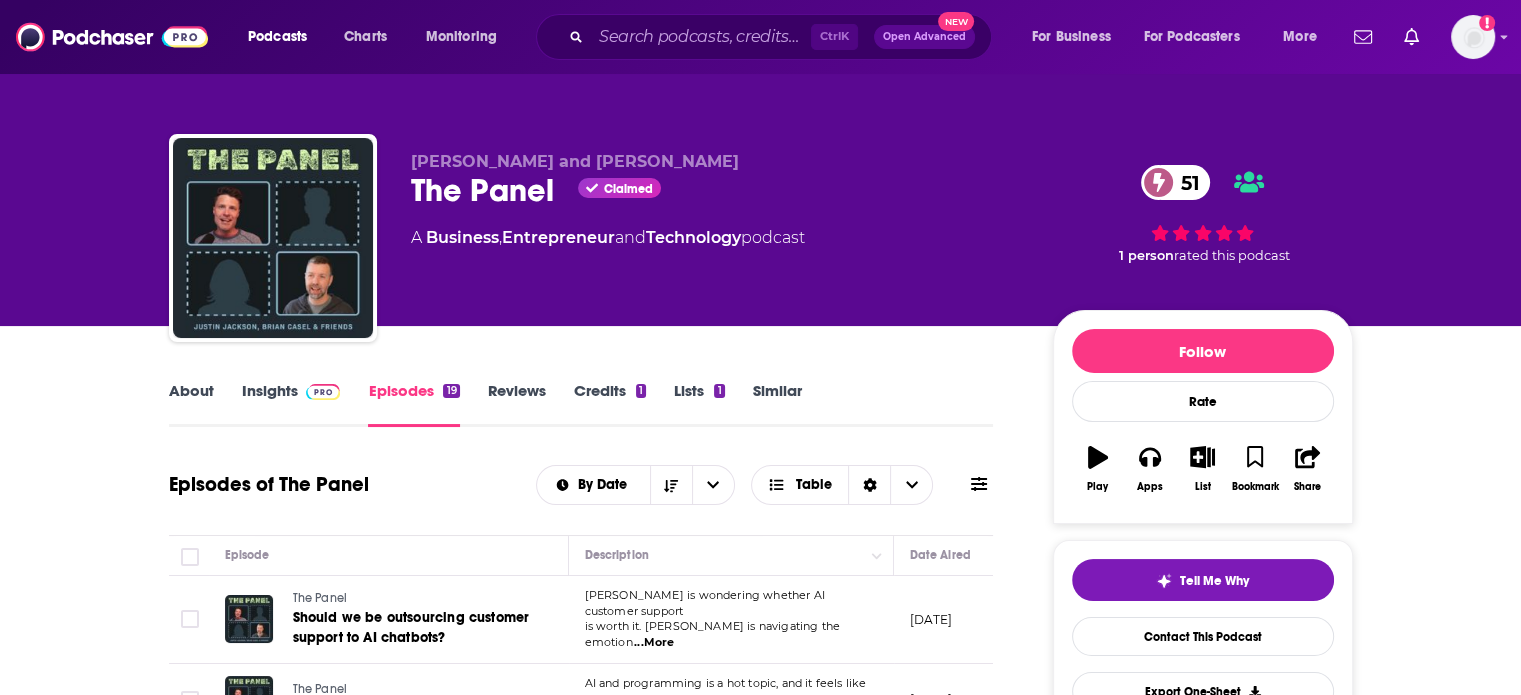 click on "About" at bounding box center [191, 404] 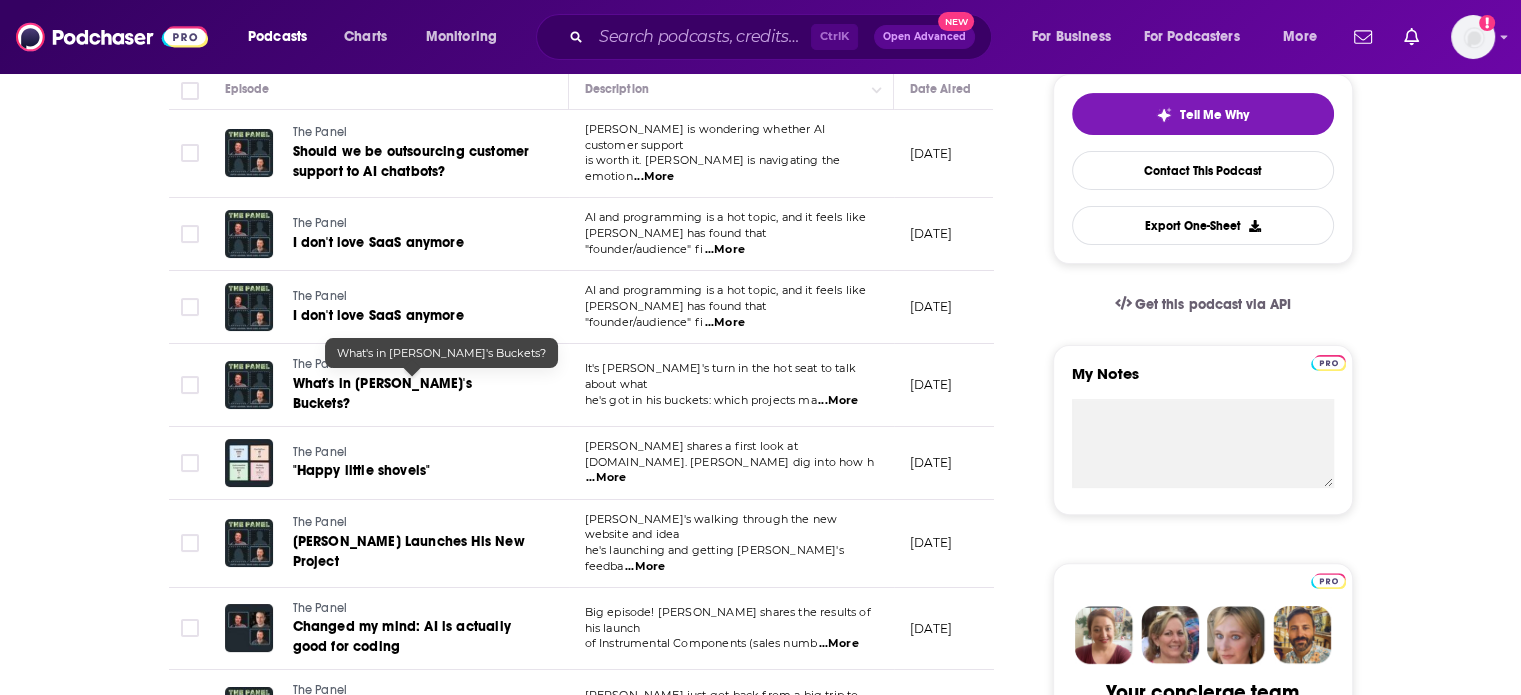 scroll, scrollTop: 0, scrollLeft: 0, axis: both 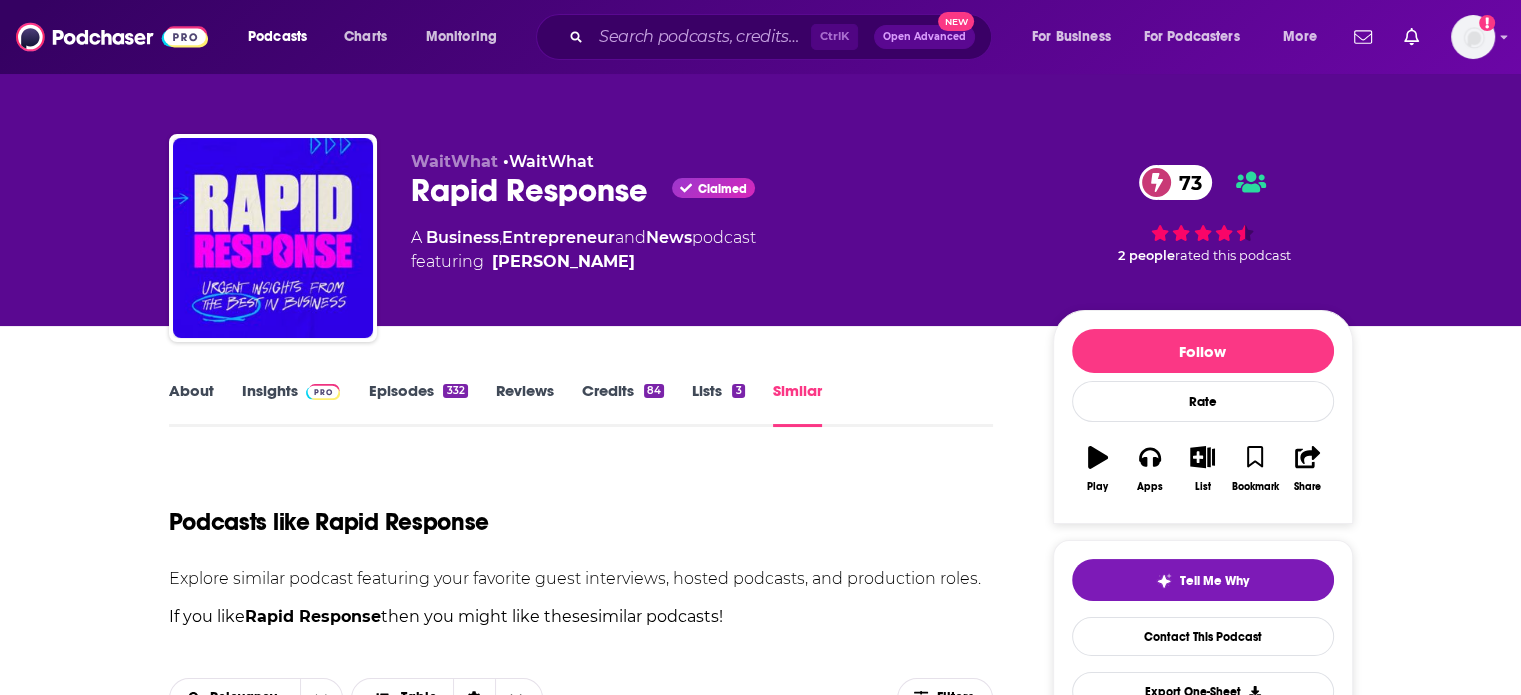 click on "Similar" at bounding box center (797, 404) 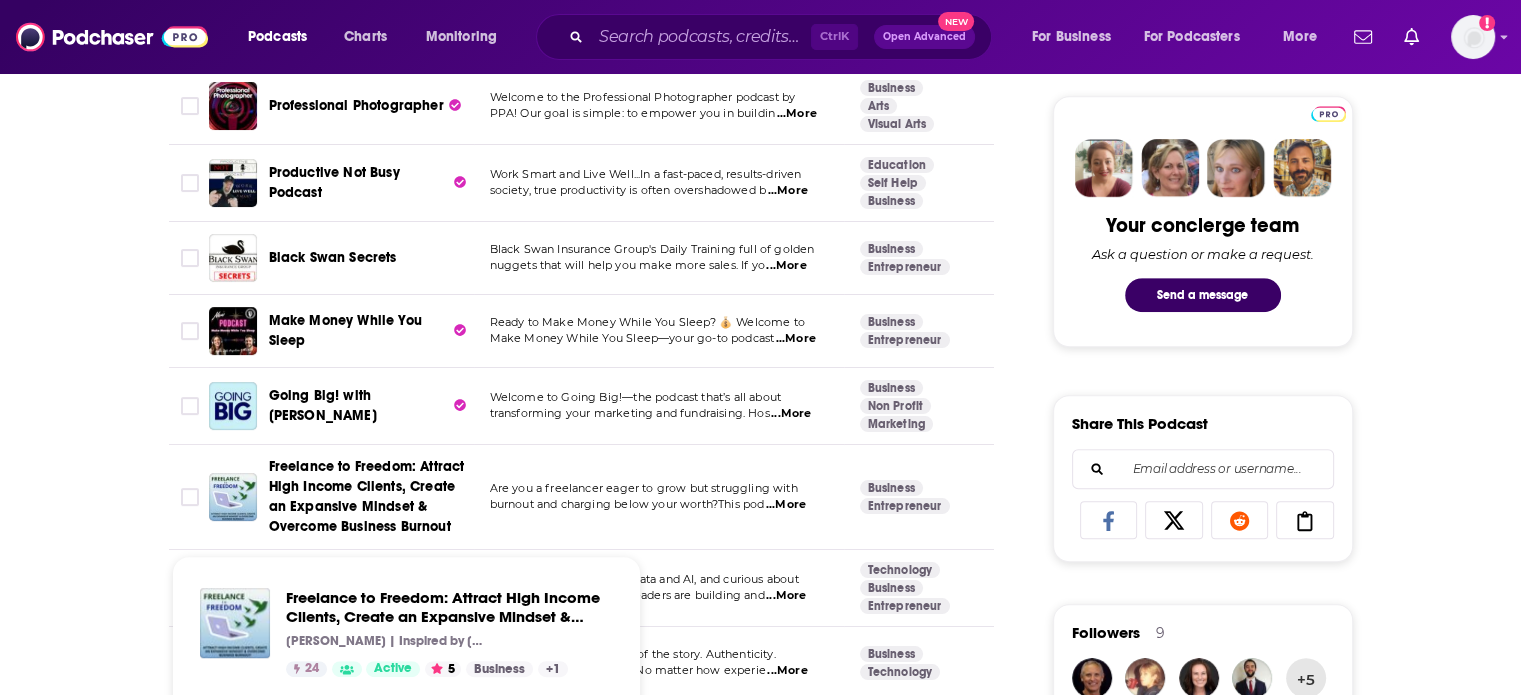 scroll, scrollTop: 1400, scrollLeft: 0, axis: vertical 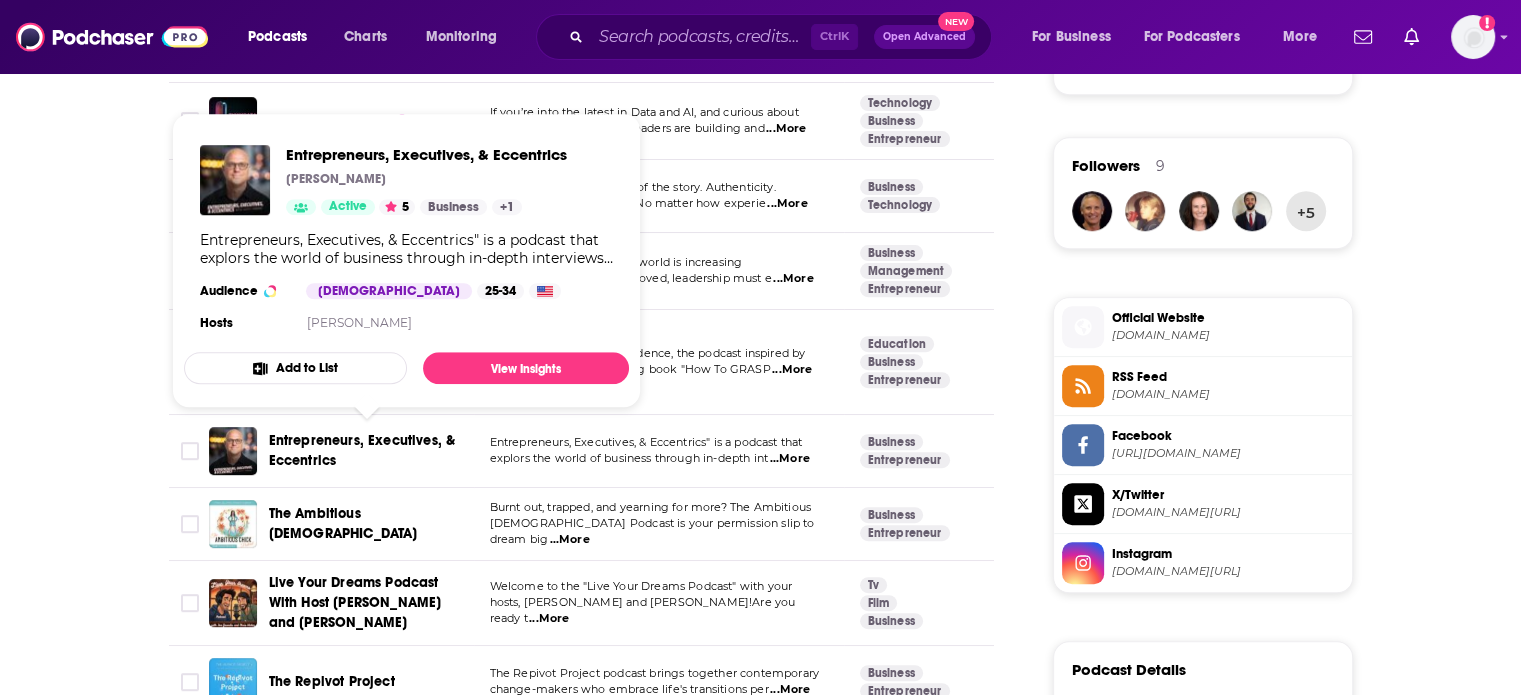 click on "Entrepreneurs, Executives, & Eccentrics" at bounding box center (362, 450) 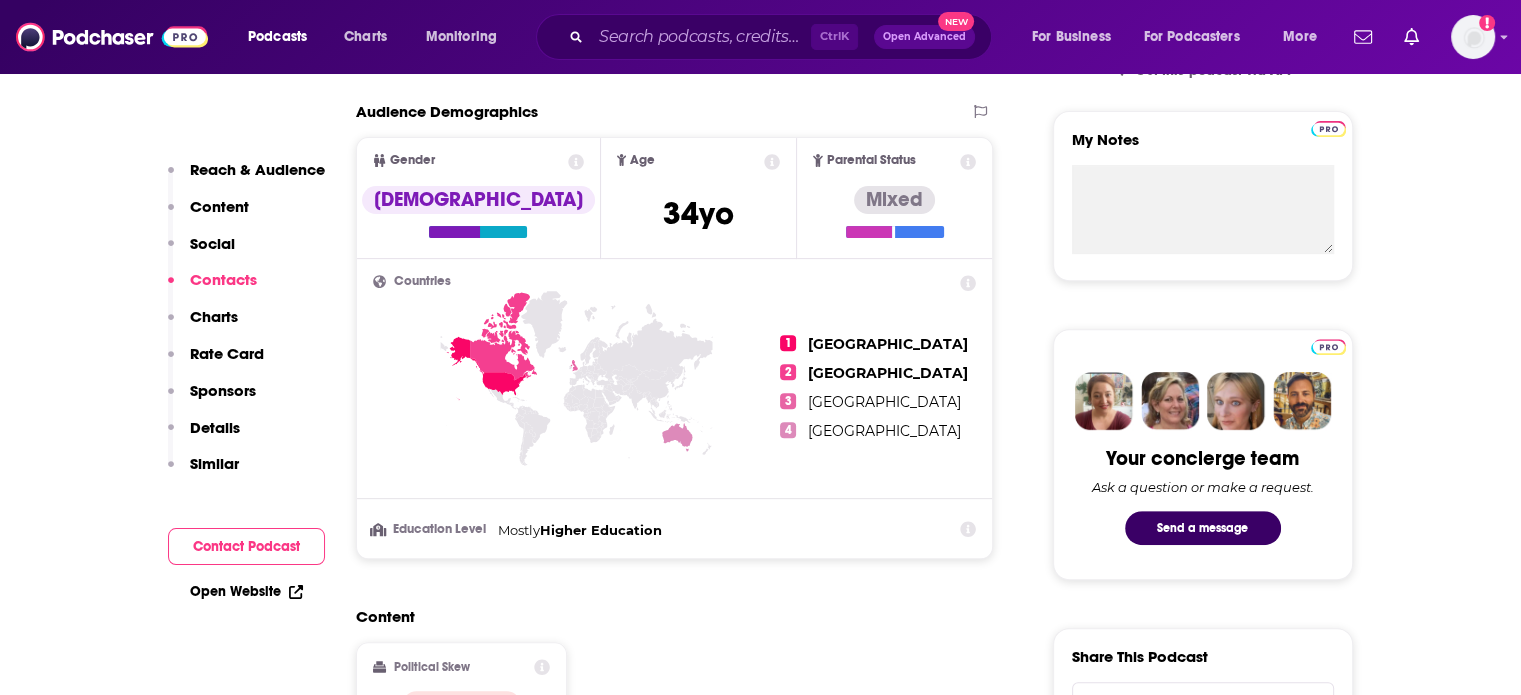 scroll, scrollTop: 0, scrollLeft: 0, axis: both 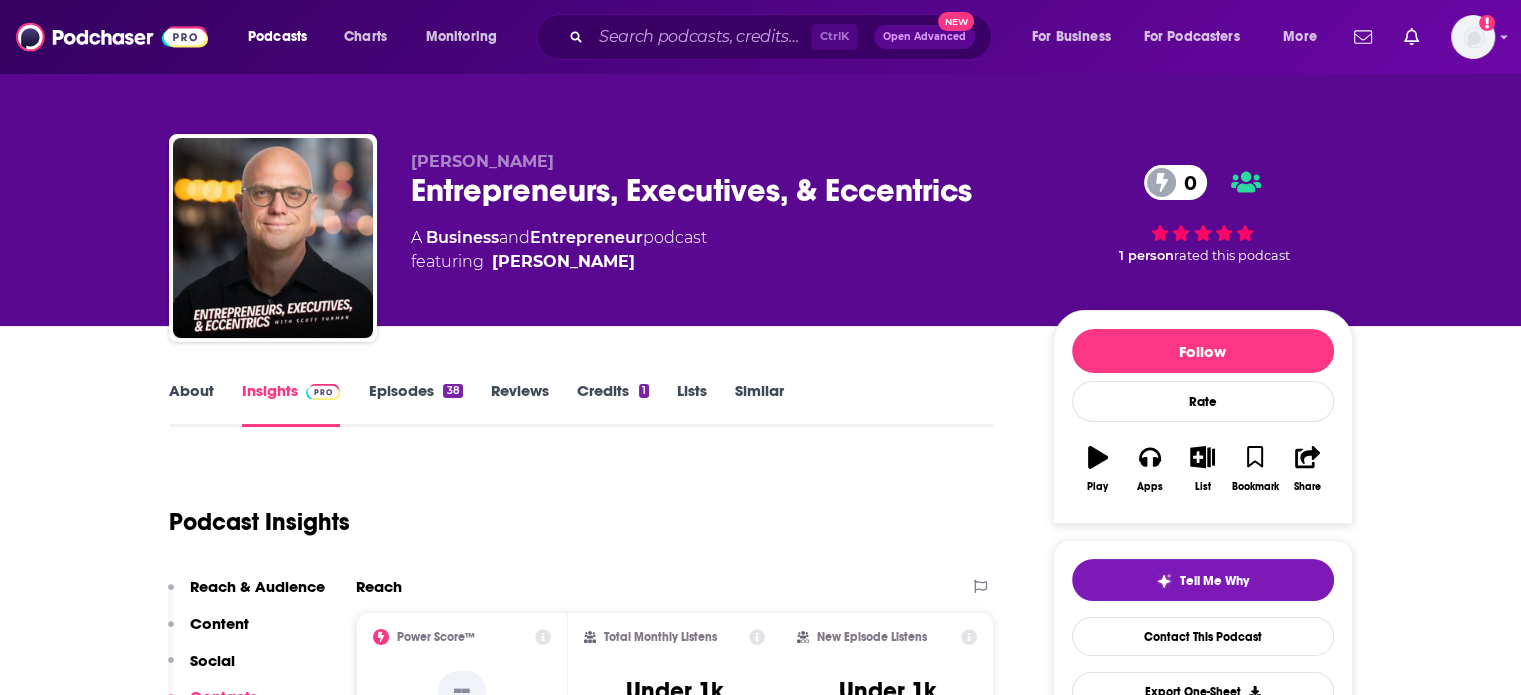 click on "Episodes 38" at bounding box center (415, 404) 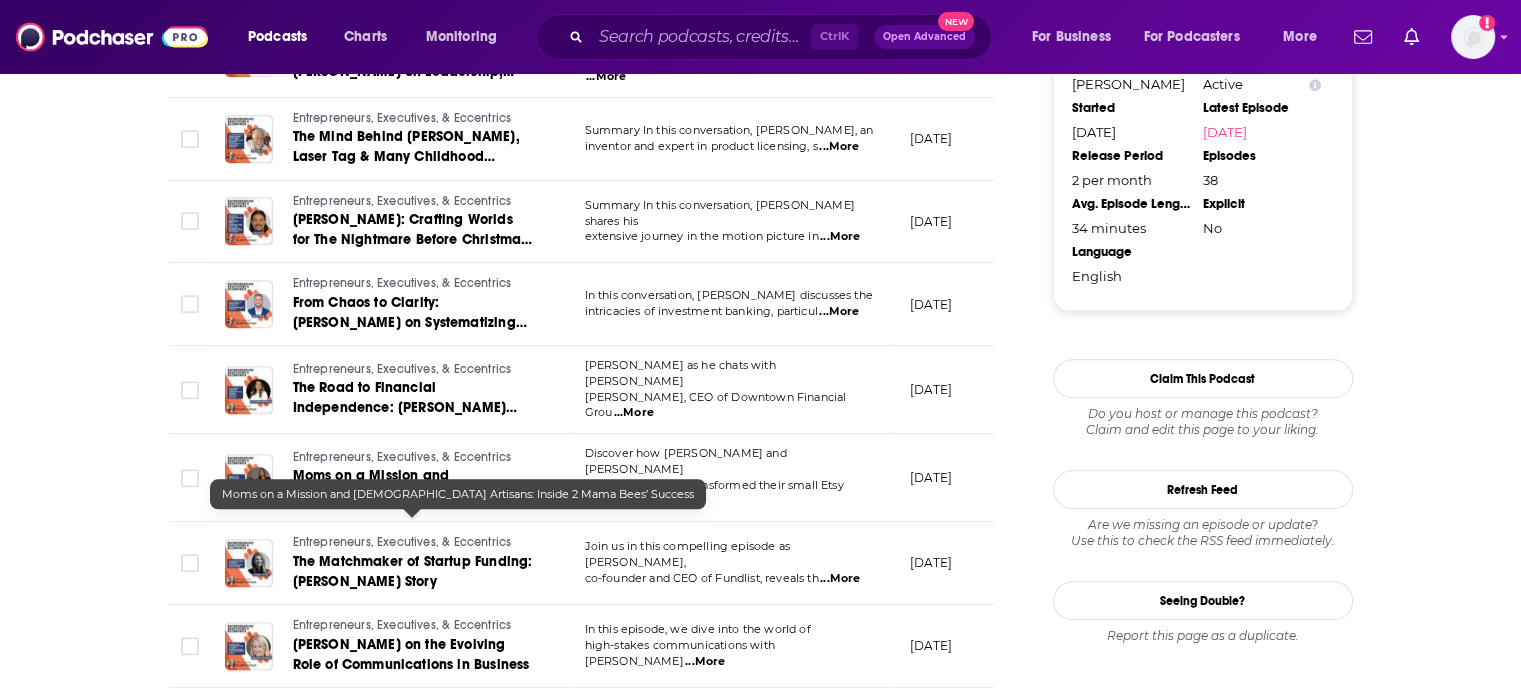 scroll, scrollTop: 2308, scrollLeft: 0, axis: vertical 